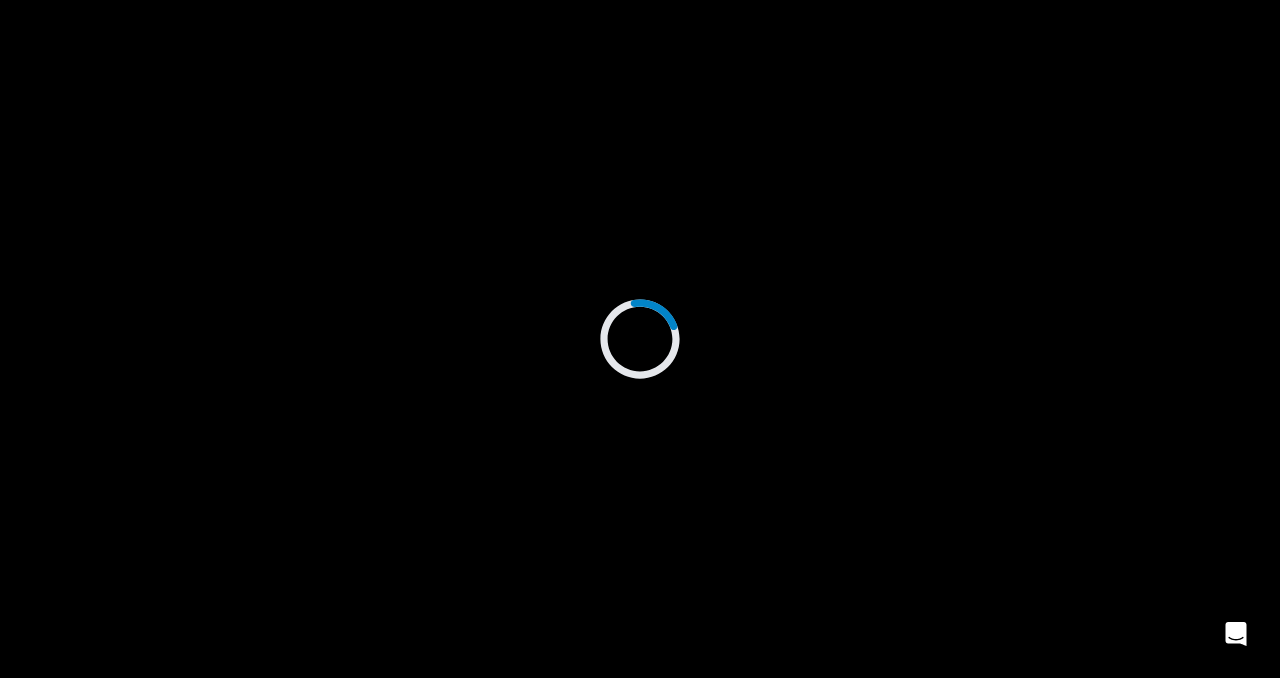 scroll, scrollTop: 0, scrollLeft: 0, axis: both 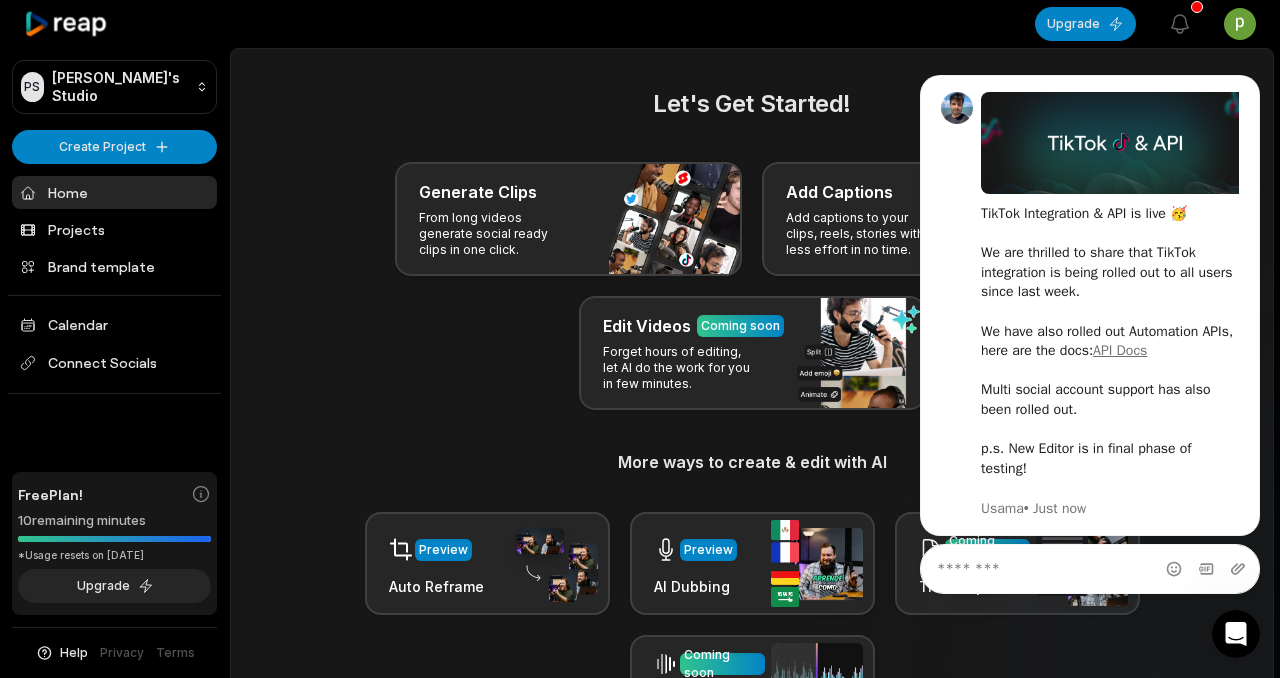 click on "Let's Get Started! Generate Clips From long videos generate social ready clips in one click. Add Captions Add captions to your clips, reels, stories with less effort in no time. Edit Videos Coming soon Forget hours of editing, let AI do the work for you in few minutes. More ways to create & edit with AI Preview Auto Reframe Preview AI Dubbing Coming soon Transcription Coming soon Noise removal" at bounding box center [752, 403] 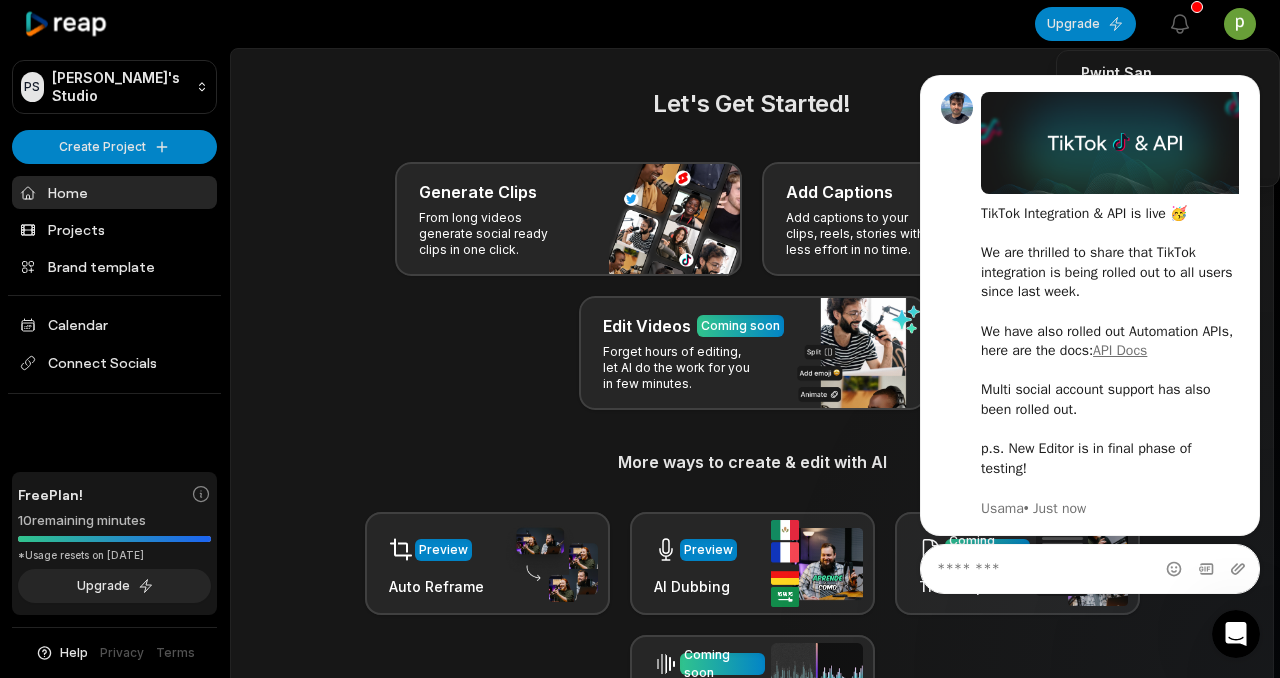 click on "PS [PERSON_NAME]'s Studio Create Project Home Projects Brand template Calendar Connect Socials Free  Plan! 10  remaining minutes *Usage resets on [DATE] Upgrade Help Privacy Terms Open sidebar Upgrade View notifications Open user menu   Let's Get Started! Generate Clips From long videos generate social ready clips in one click. Add Captions Add captions to your clips, reels, stories with less effort in no time. Edit Videos Coming soon Forget hours of editing, let AI do the work for you in few minutes. More ways to create & edit with AI Preview Auto Reframe Preview AI Dubbing Coming soon Transcription Coming soon Noise removal Recent Projects View all Made with   in [GEOGRAPHIC_DATA] Pwint San [DOMAIN_NAME][EMAIL_ADDRESS][DOMAIN_NAME] Settings Sign Out" at bounding box center (640, 339) 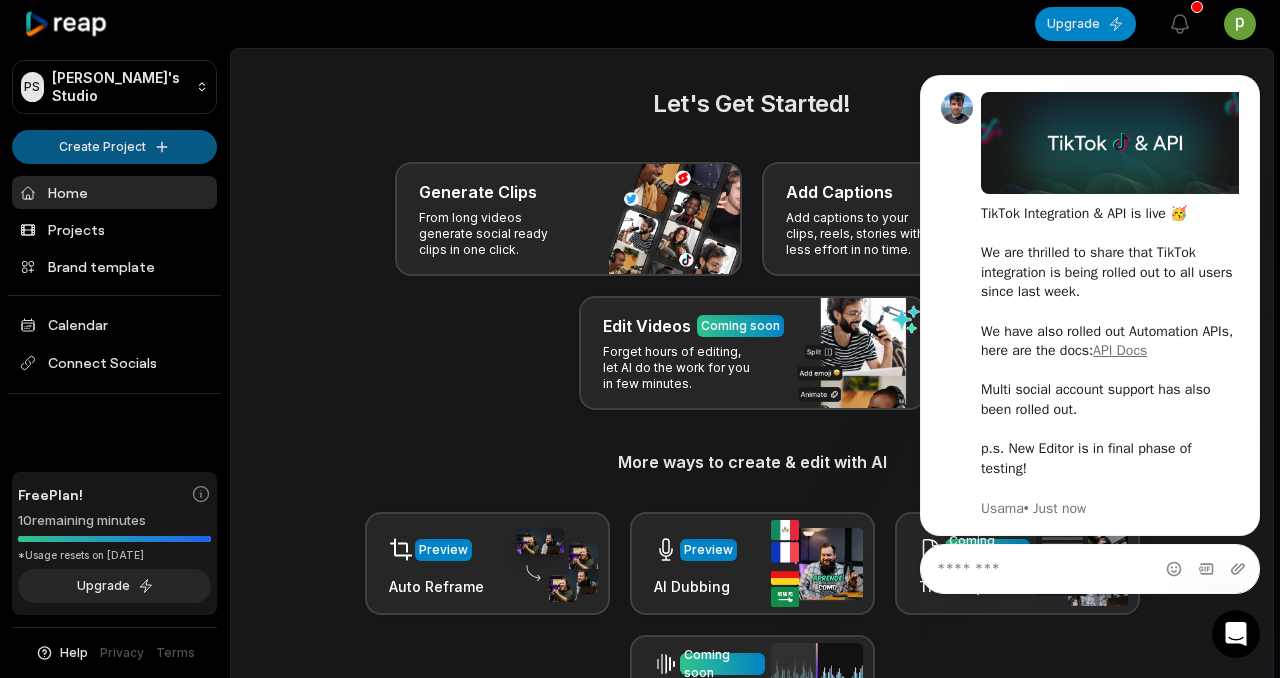 click on "PS [PERSON_NAME]'s Studio Create Project Home Projects Brand template Calendar Connect Socials Free  Plan! 10  remaining minutes *Usage resets on [DATE] Upgrade Help Privacy Terms Open sidebar Upgrade View notifications Open user menu   Let's Get Started! Generate Clips From long videos generate social ready clips in one click. Add Captions Add captions to your clips, reels, stories with less effort in no time. Edit Videos Coming soon Forget hours of editing, let AI do the work for you in few minutes. More ways to create & edit with AI Preview Auto Reframe Preview AI Dubbing Coming soon Transcription Coming soon Noise removal Recent Projects View all Made with   in [GEOGRAPHIC_DATA]" at bounding box center (640, 339) 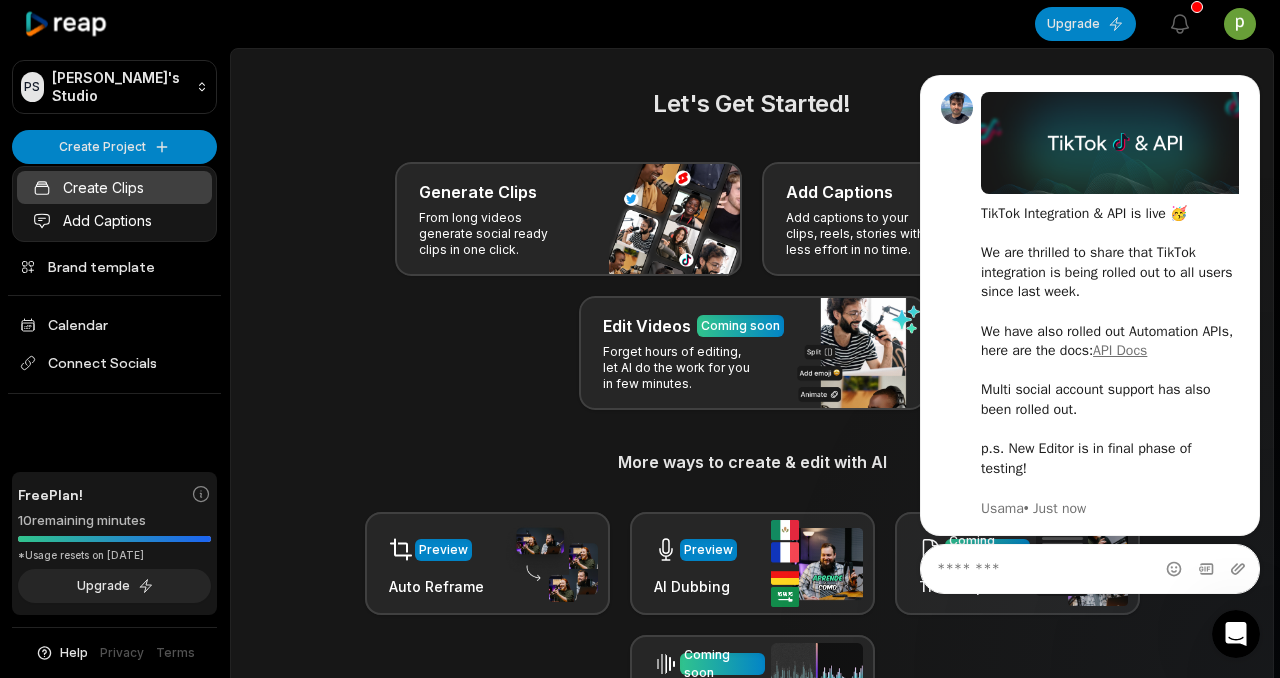 click on "Create Clips" at bounding box center [114, 187] 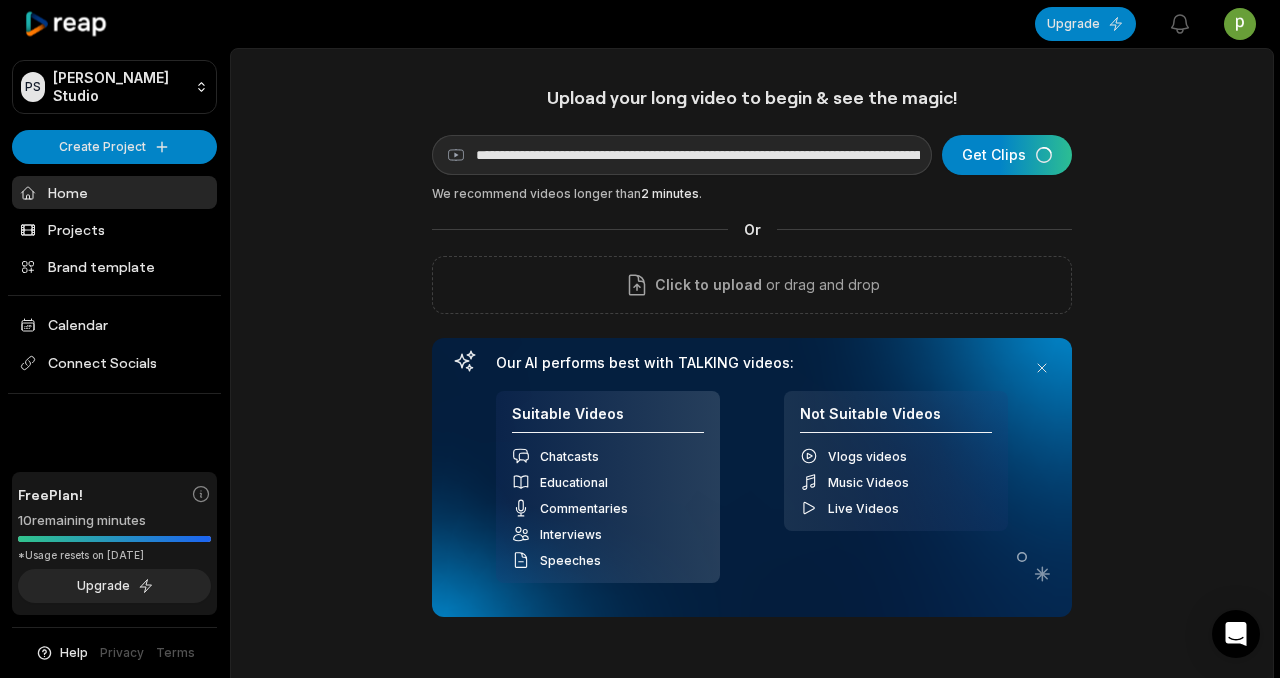 scroll, scrollTop: 0, scrollLeft: 0, axis: both 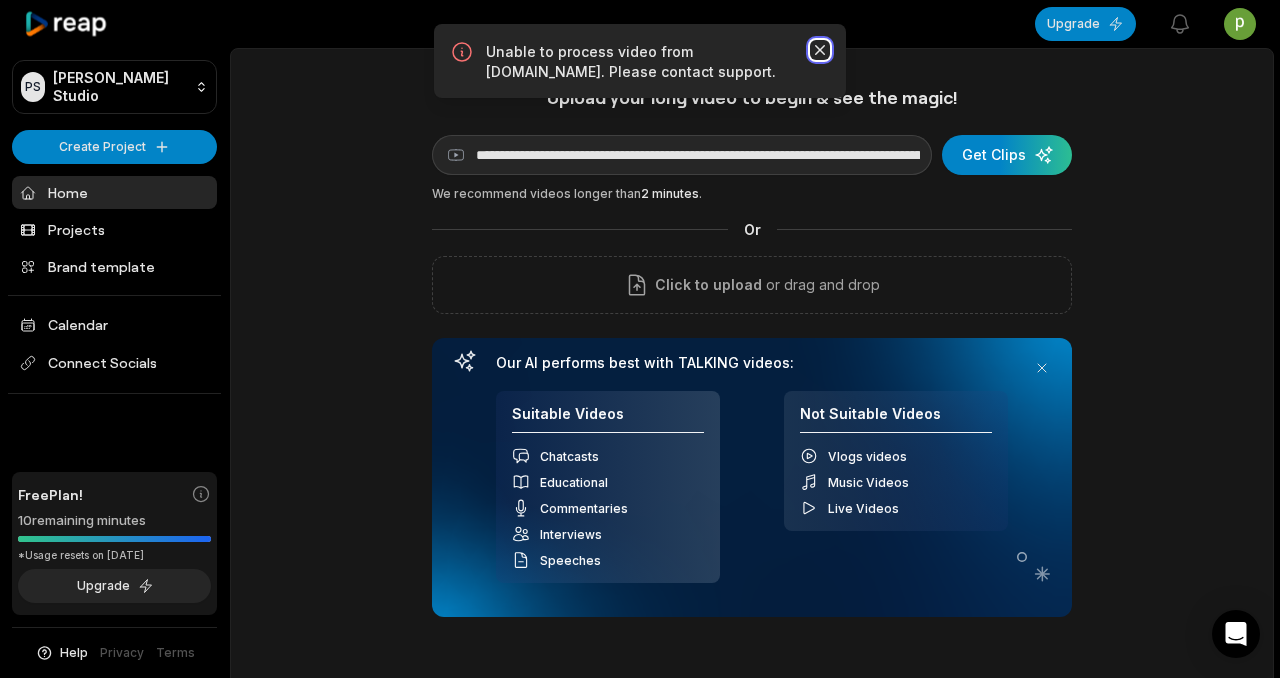 click 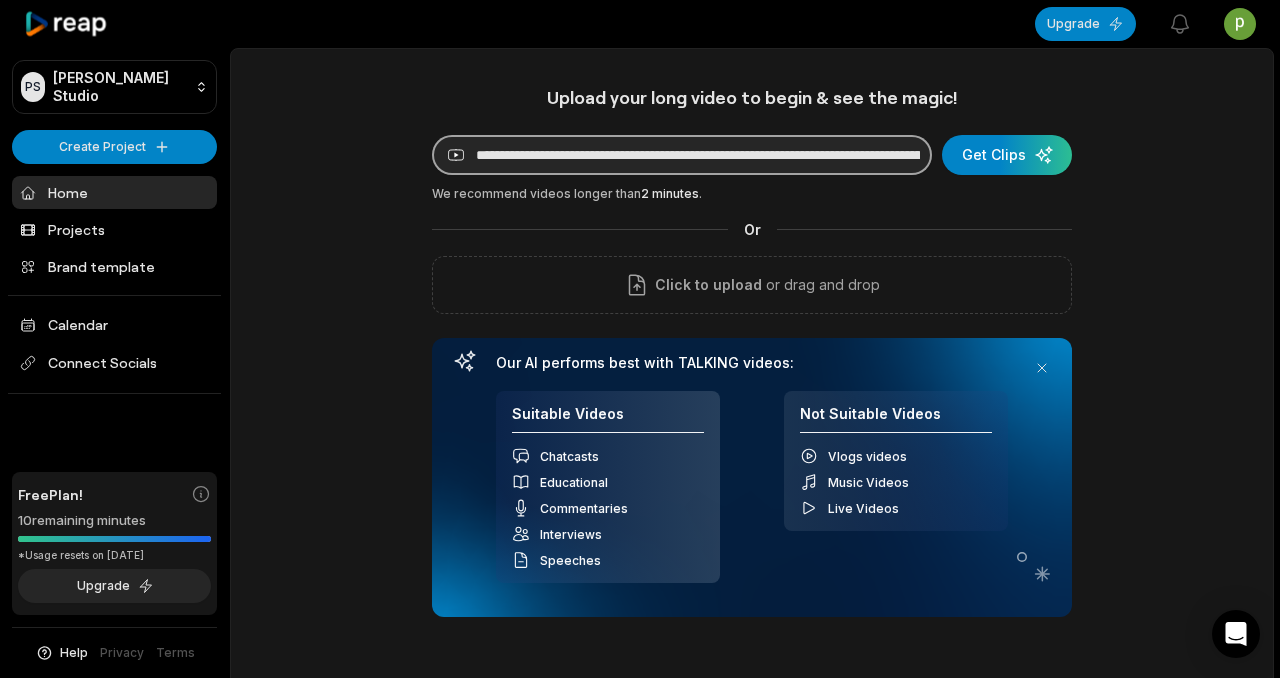 click on "**********" at bounding box center [682, 155] 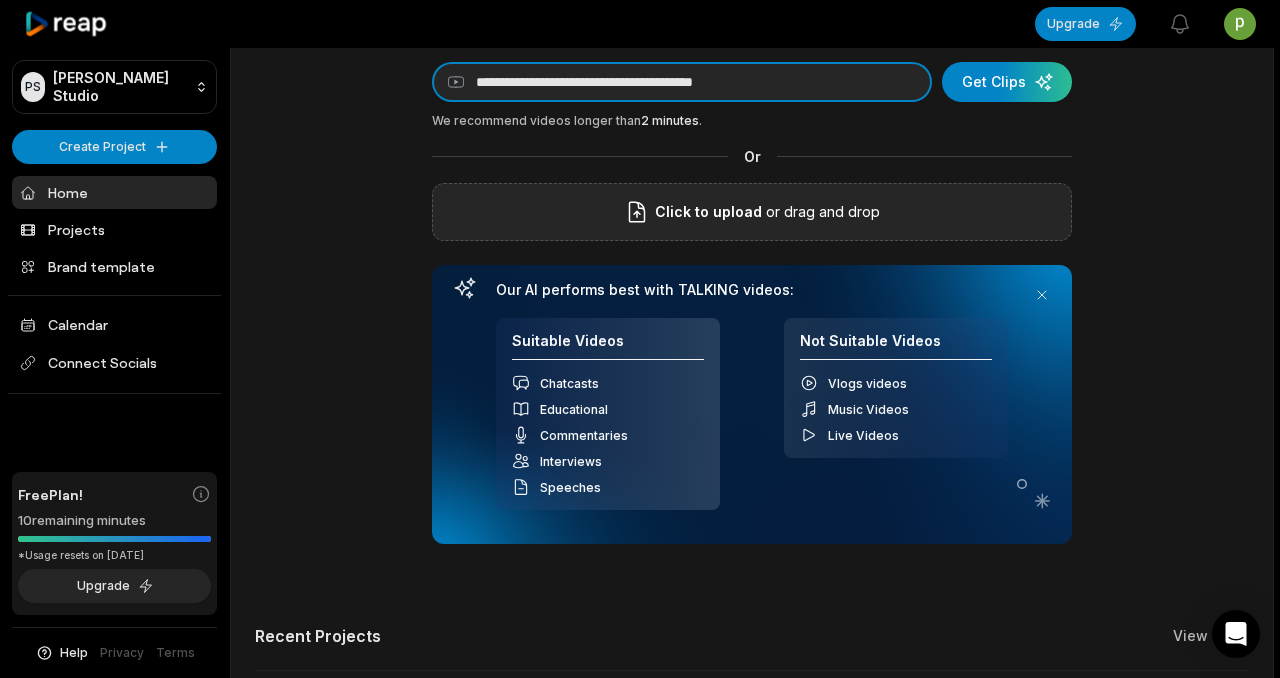 scroll, scrollTop: 43, scrollLeft: 0, axis: vertical 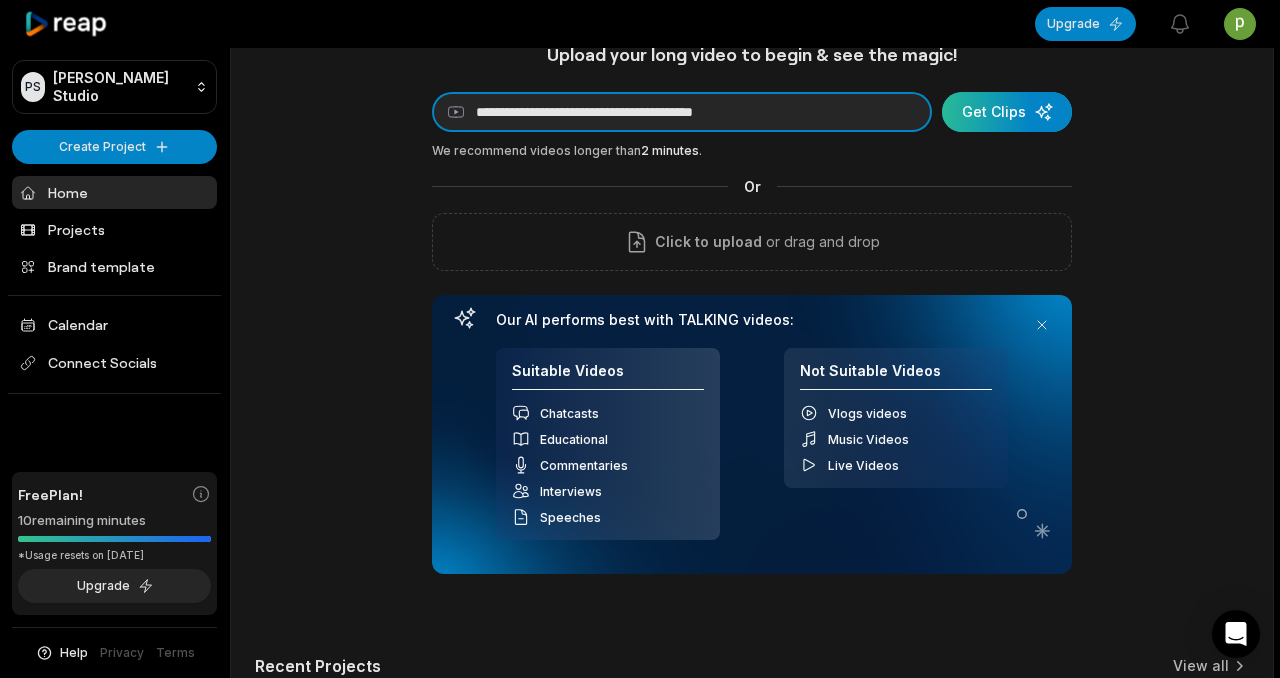 type on "**********" 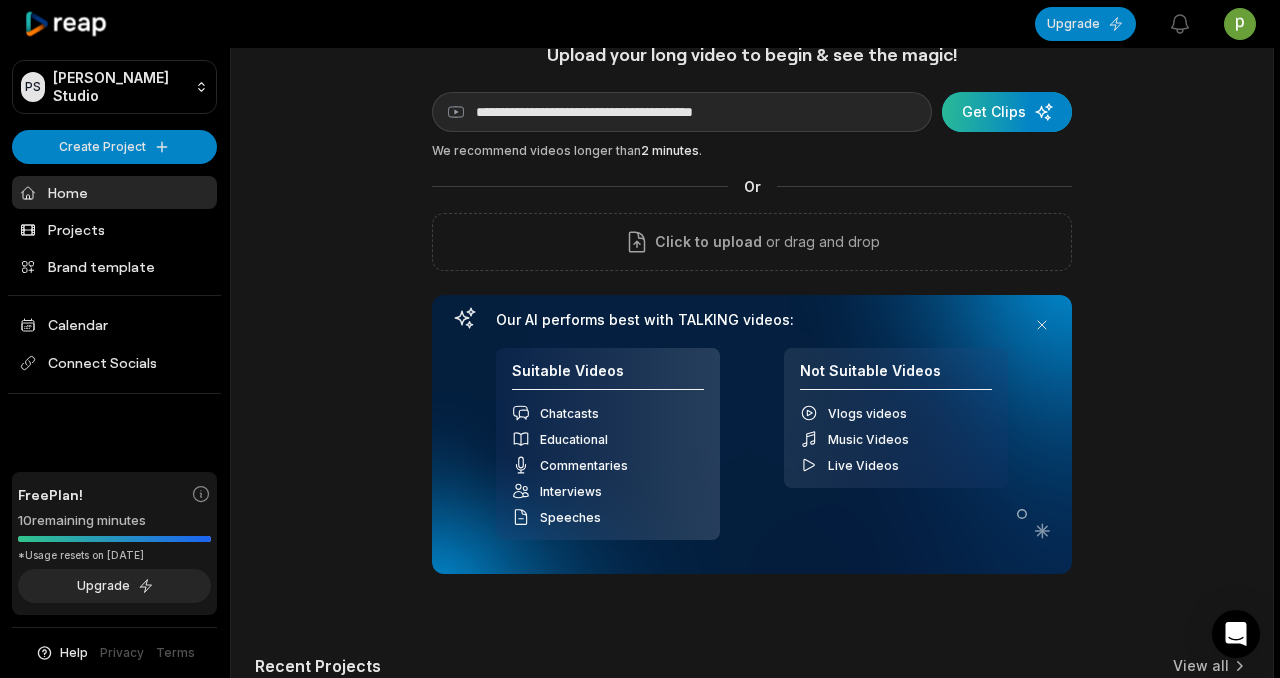 click at bounding box center [1007, 112] 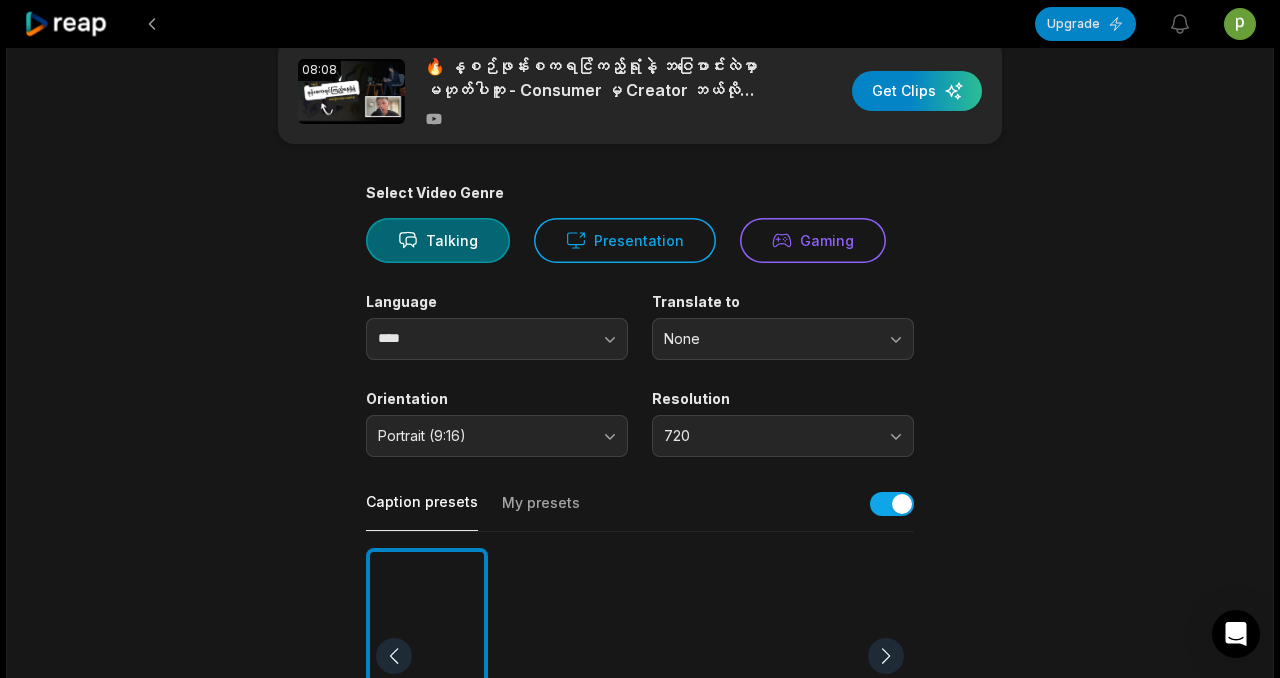 scroll, scrollTop: 151, scrollLeft: 0, axis: vertical 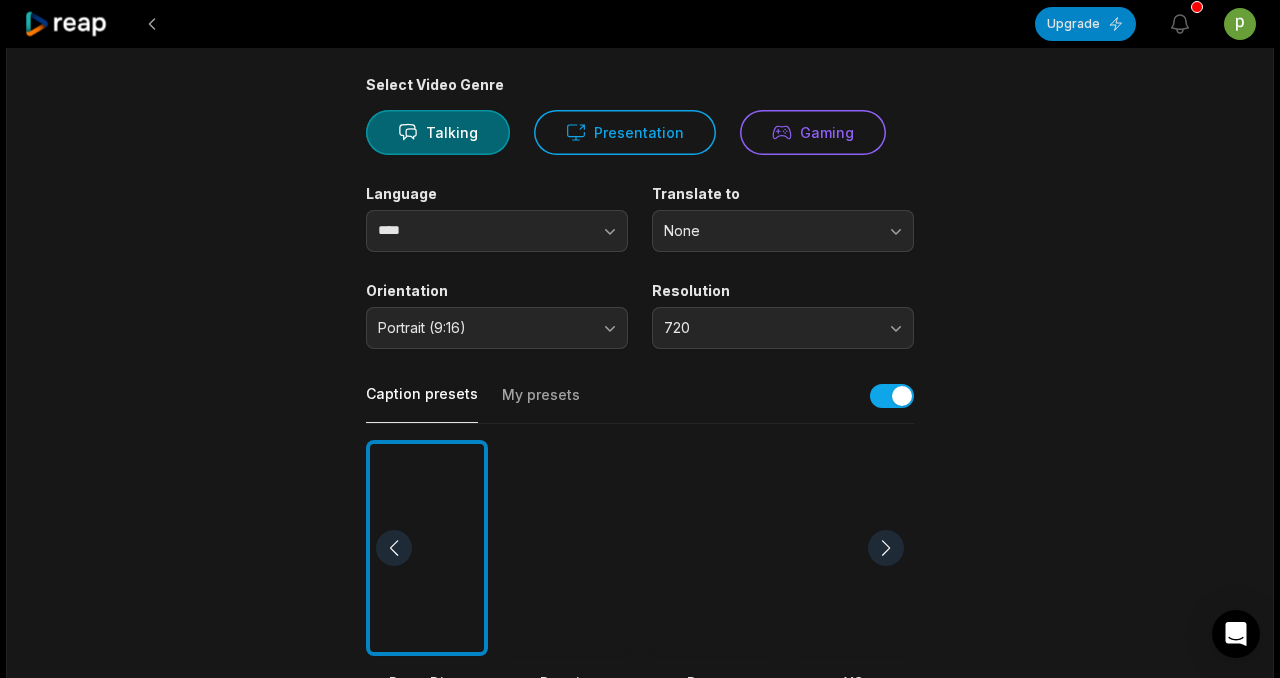 click at bounding box center (711, 548) 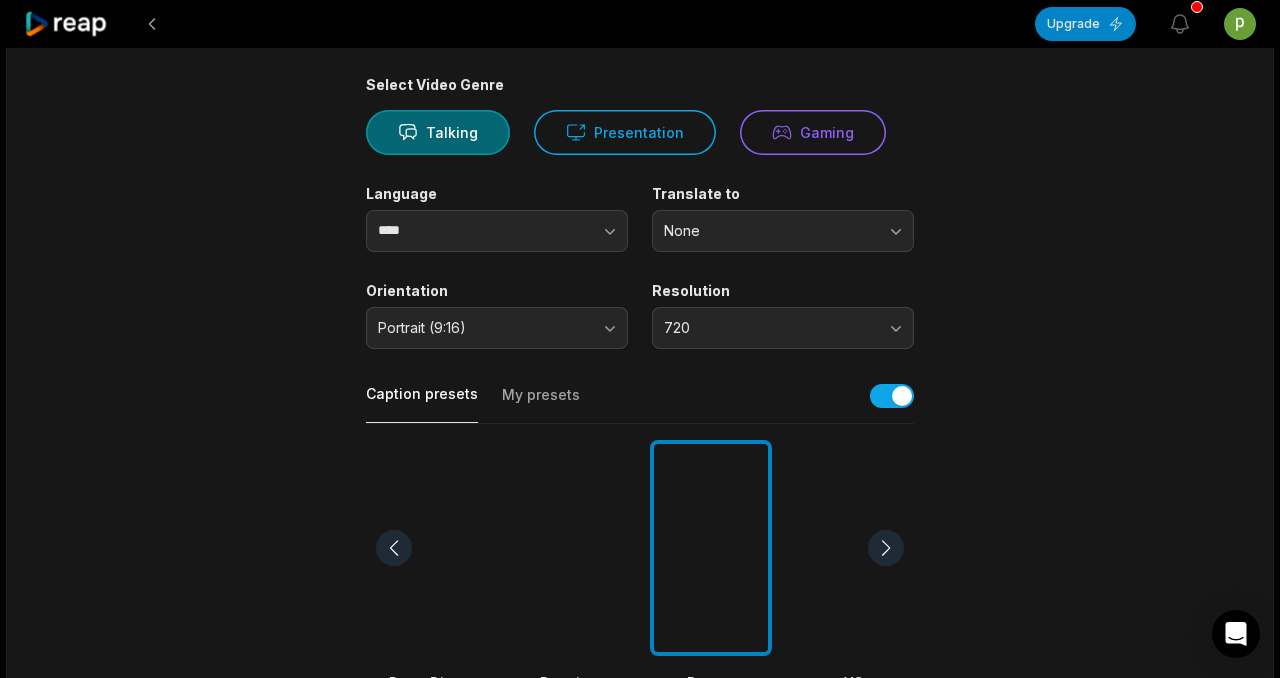 scroll, scrollTop: 772, scrollLeft: 0, axis: vertical 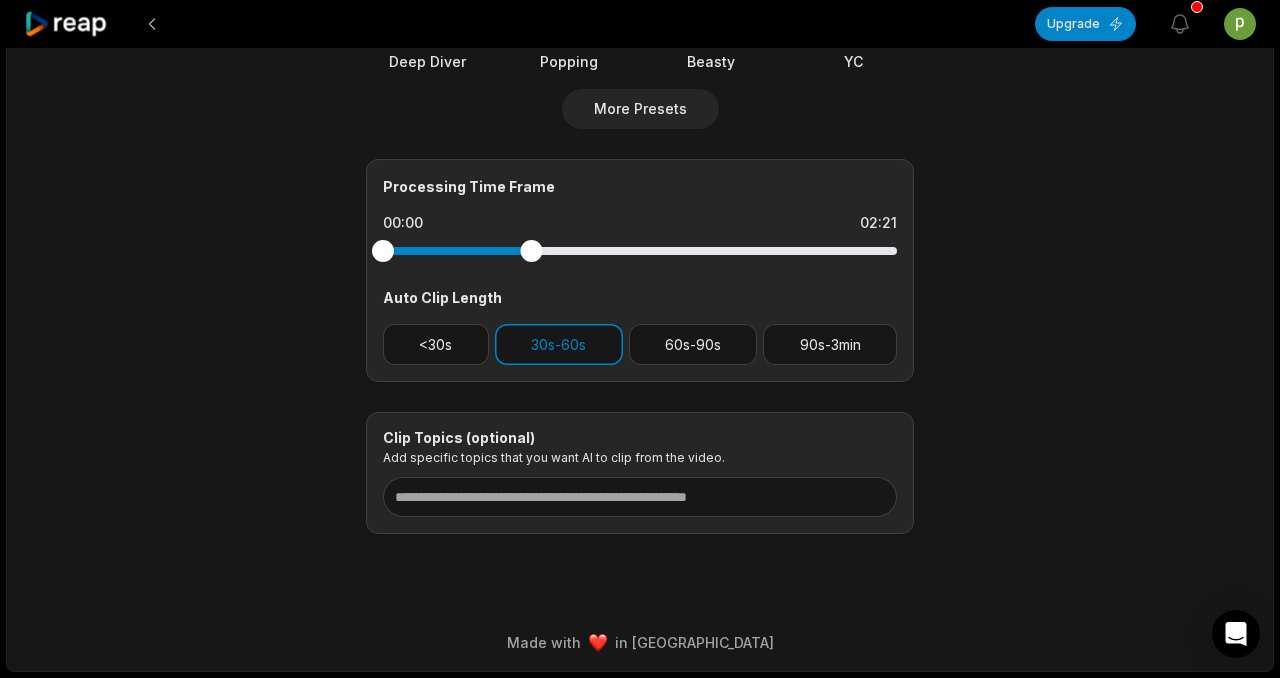 drag, startPoint x: 891, startPoint y: 256, endPoint x: 442, endPoint y: 235, distance: 449.4908 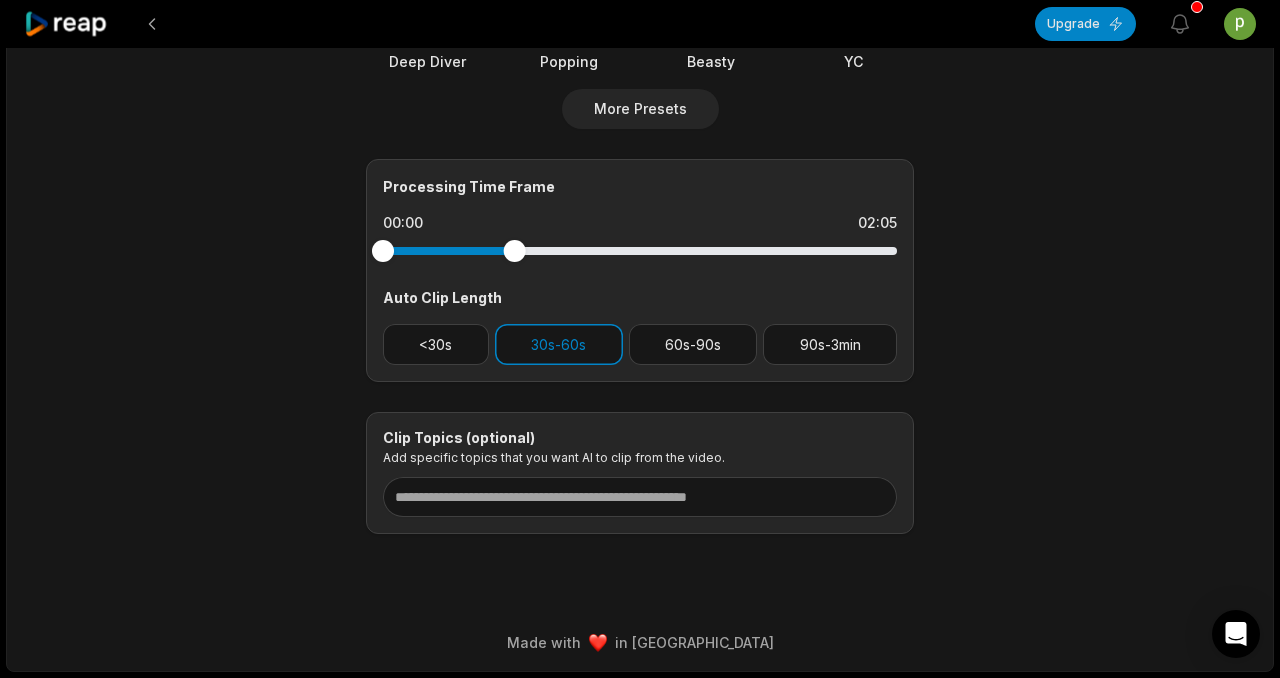 click at bounding box center (640, 251) 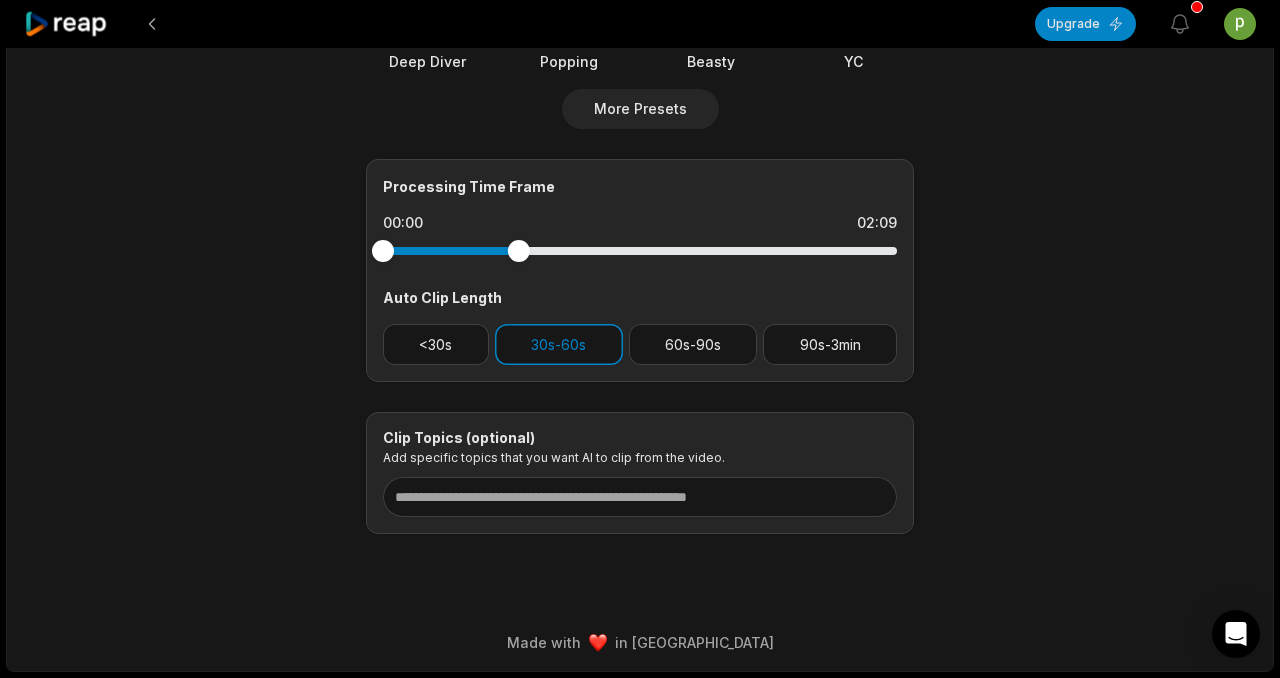 drag, startPoint x: 526, startPoint y: 249, endPoint x: 440, endPoint y: 253, distance: 86.09297 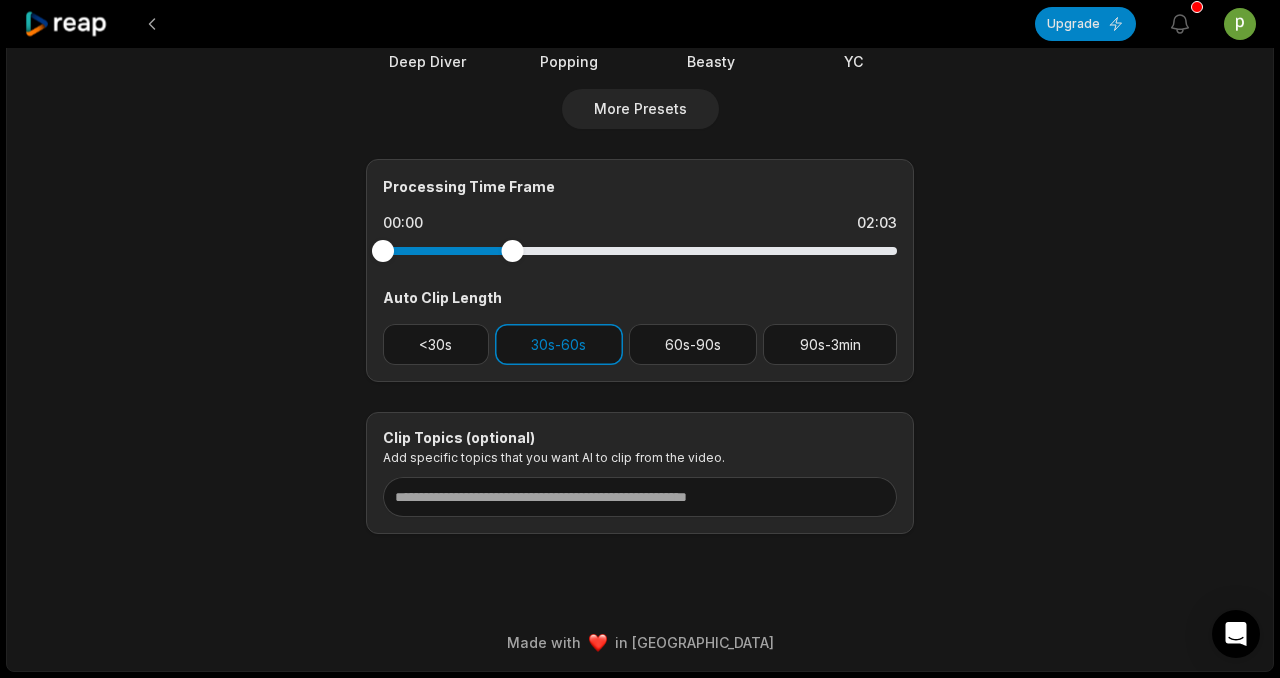 click at bounding box center (640, 251) 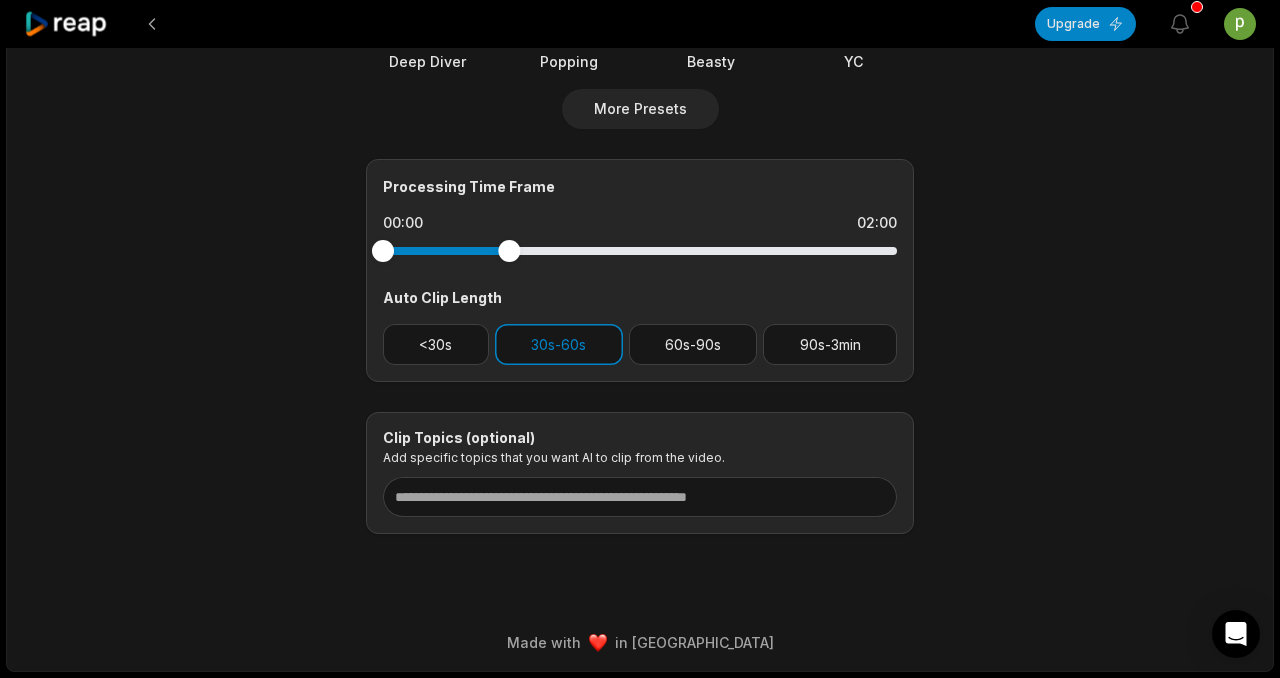 drag, startPoint x: 510, startPoint y: 255, endPoint x: 396, endPoint y: 278, distance: 116.297035 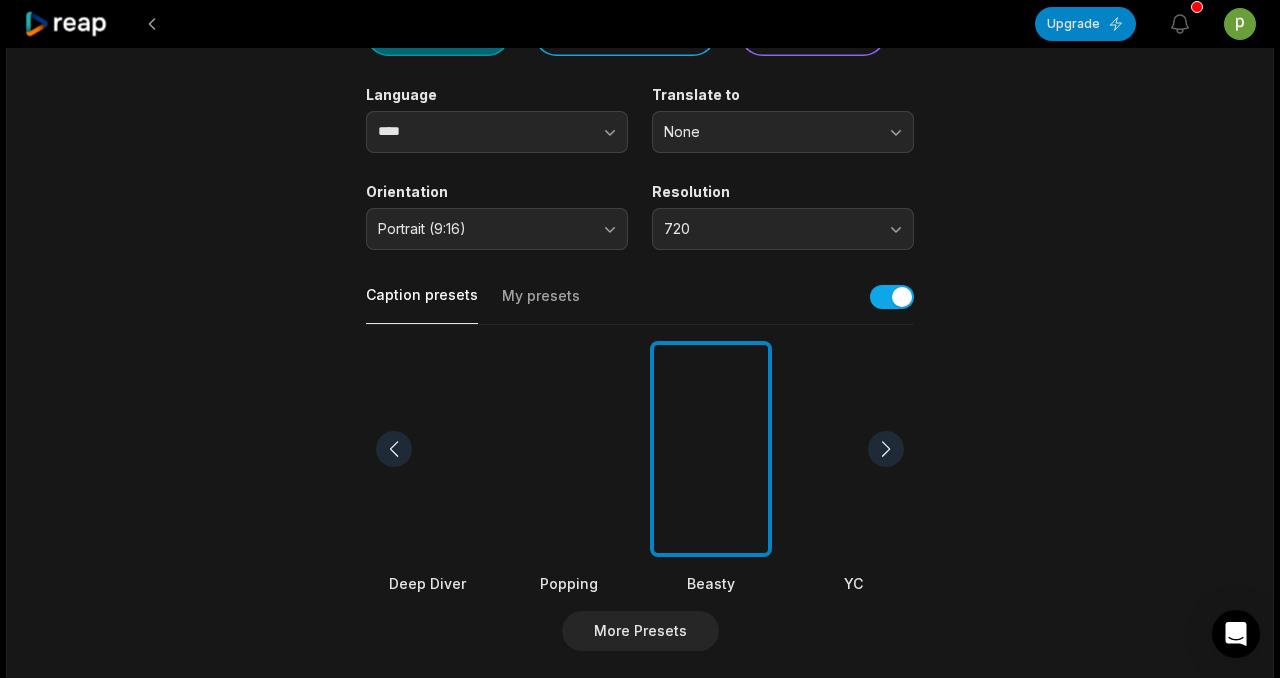 scroll, scrollTop: 0, scrollLeft: 0, axis: both 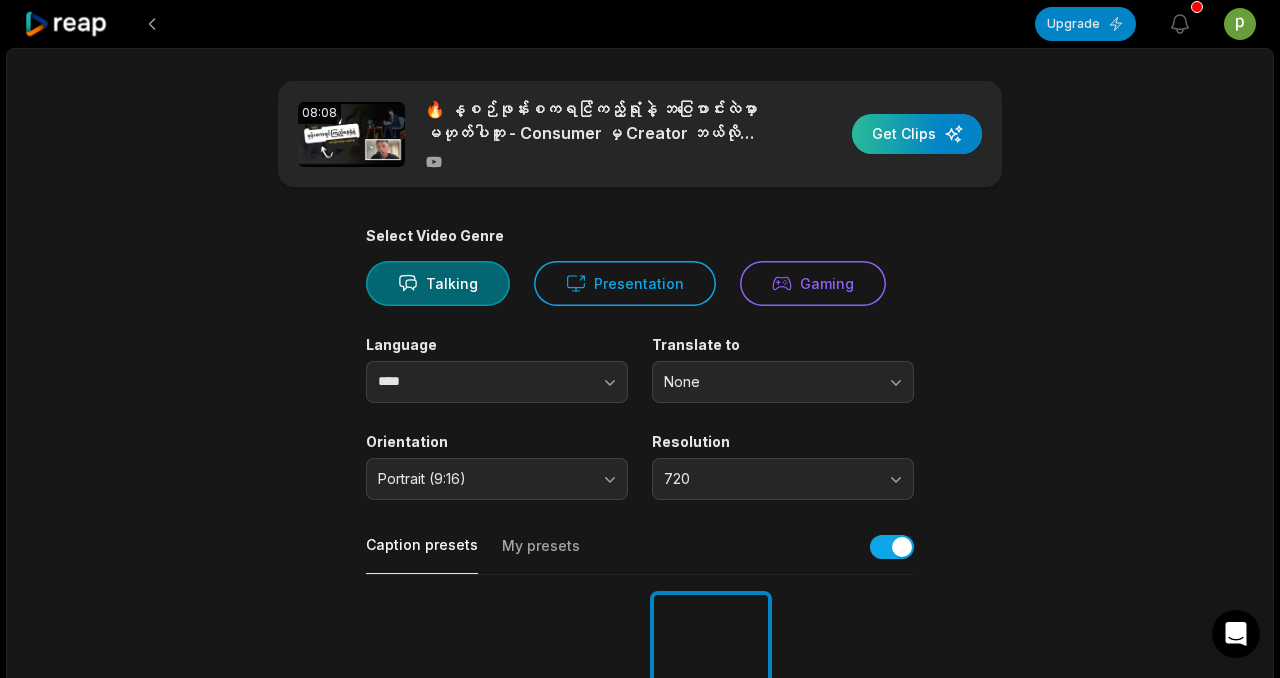 click at bounding box center (917, 134) 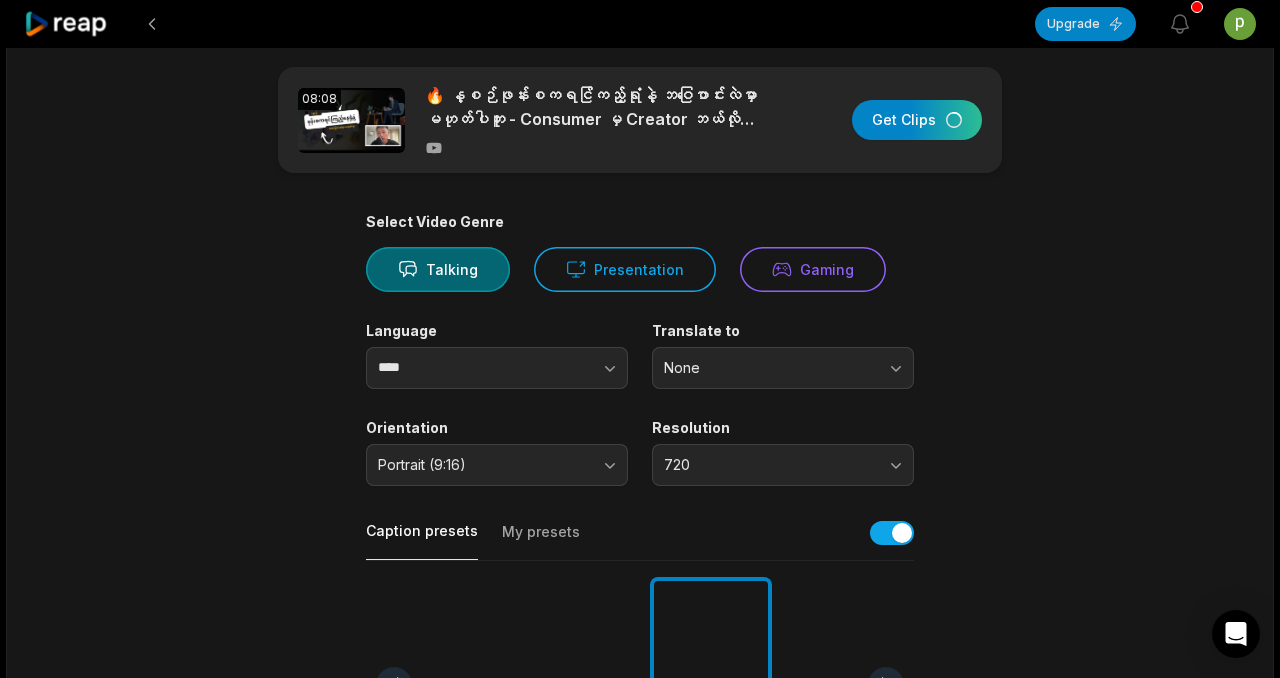 scroll, scrollTop: 0, scrollLeft: 0, axis: both 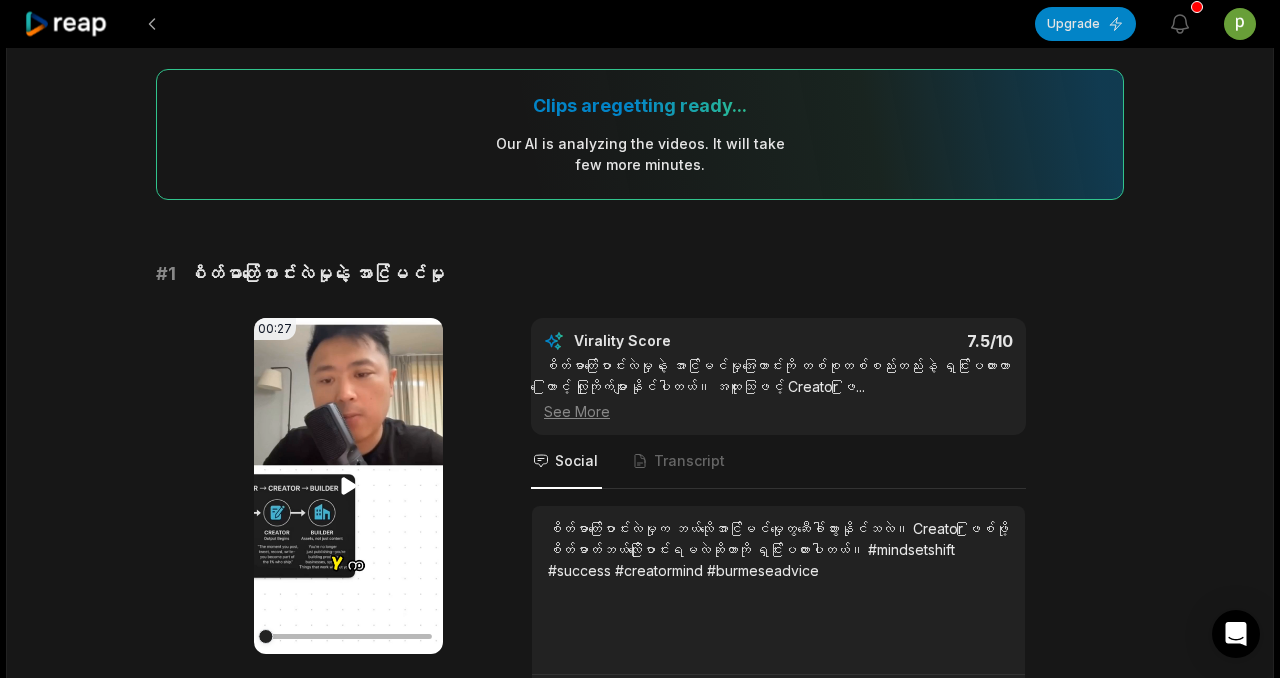 click 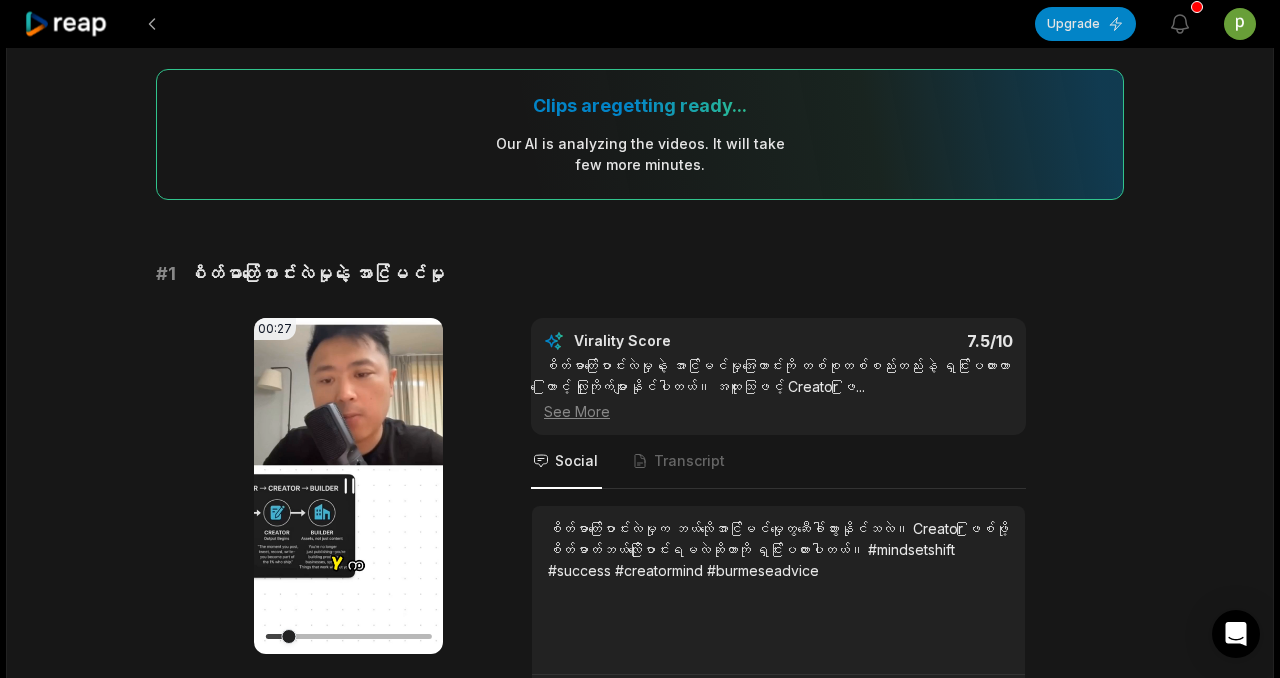 scroll, scrollTop: 233, scrollLeft: 0, axis: vertical 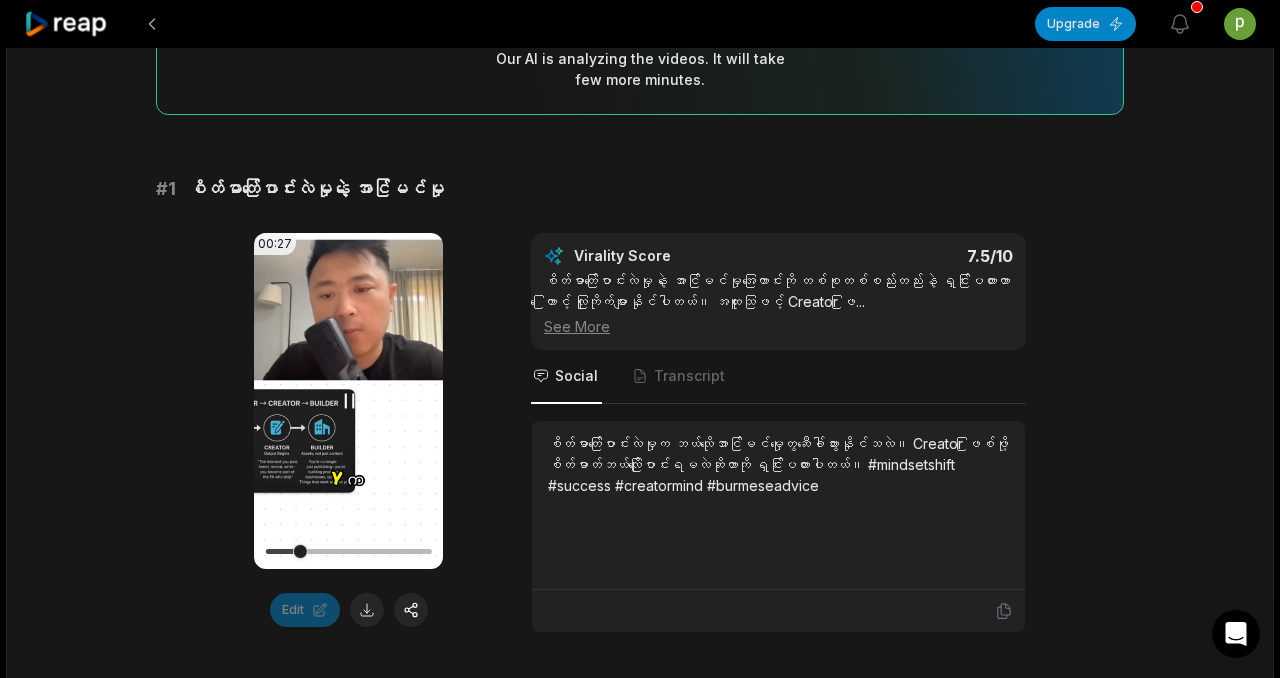click 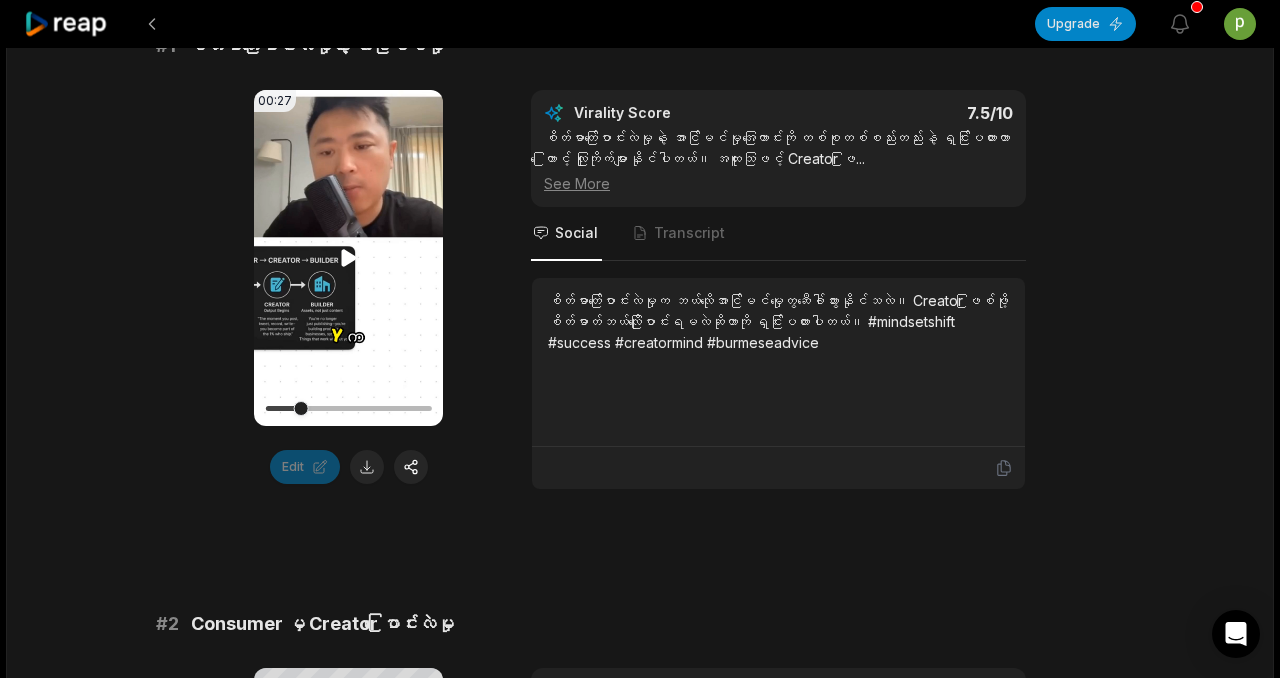 scroll, scrollTop: 685, scrollLeft: 0, axis: vertical 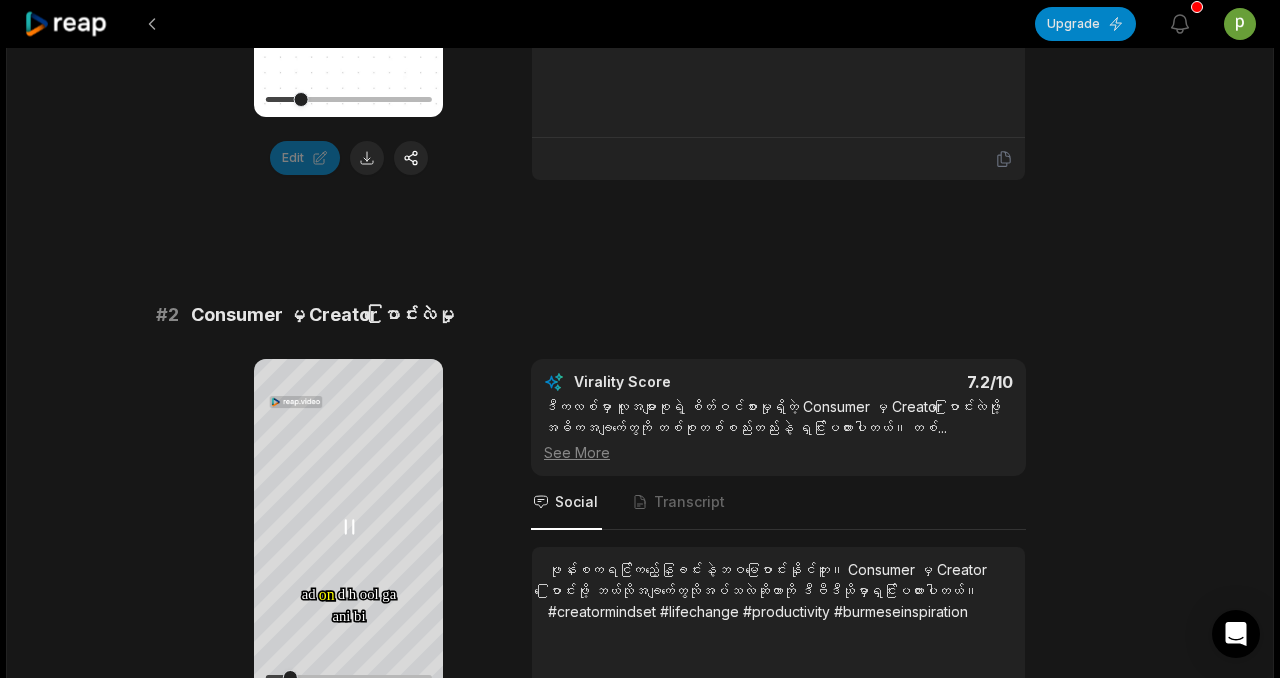 click 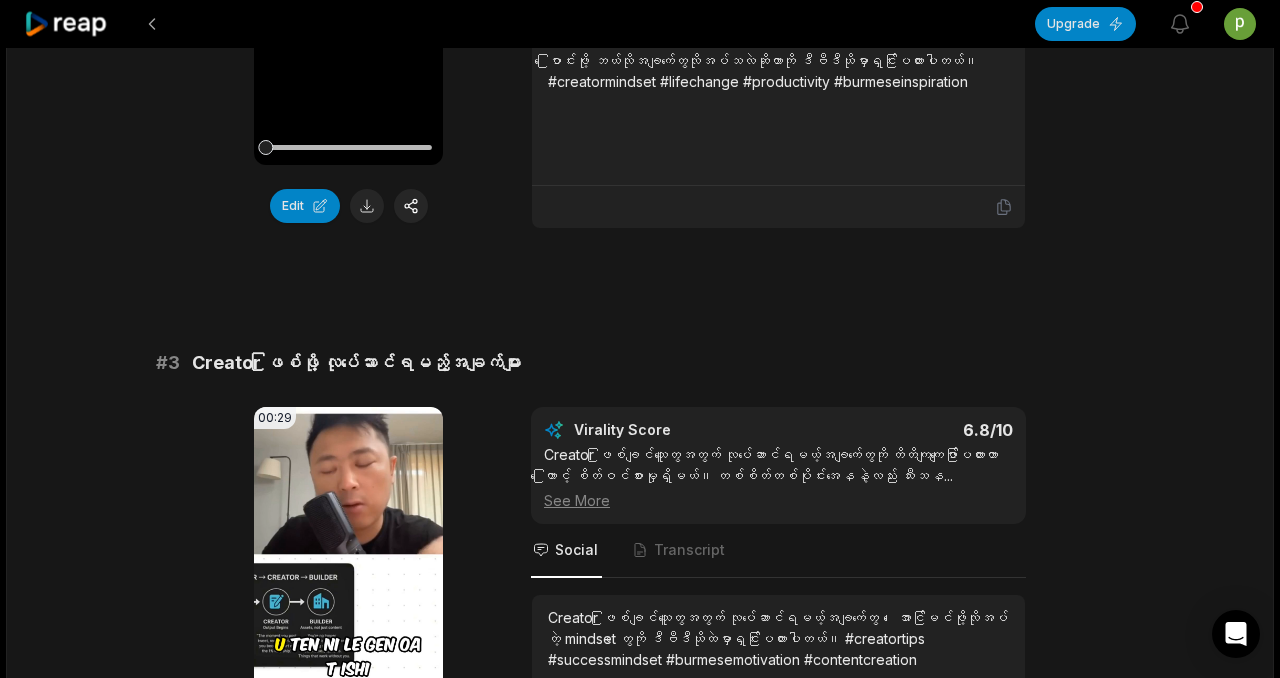 scroll, scrollTop: 1111, scrollLeft: 0, axis: vertical 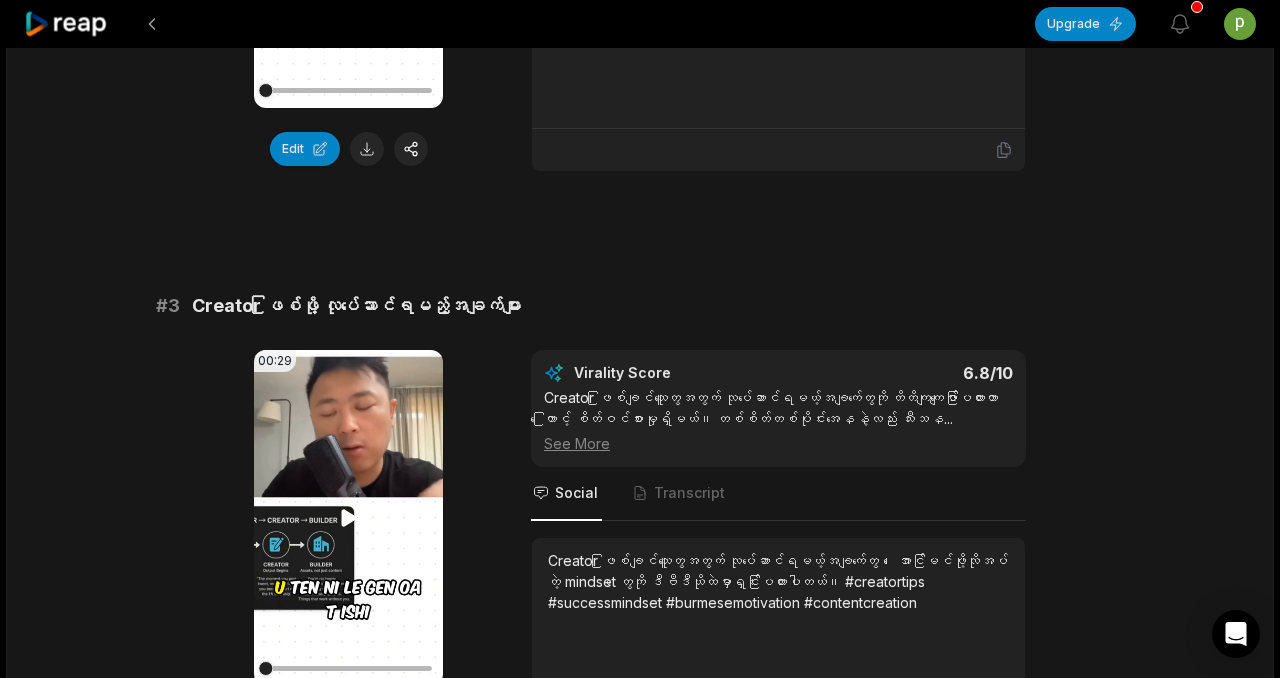 click 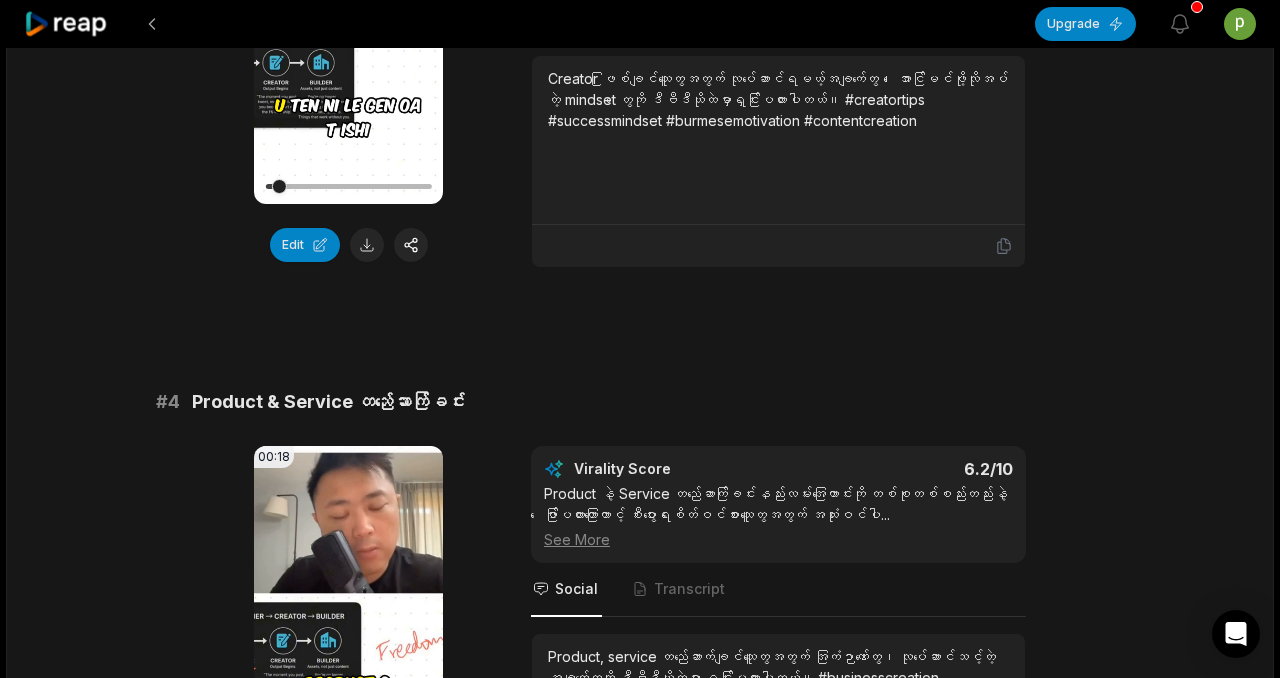 scroll, scrollTop: 1717, scrollLeft: 0, axis: vertical 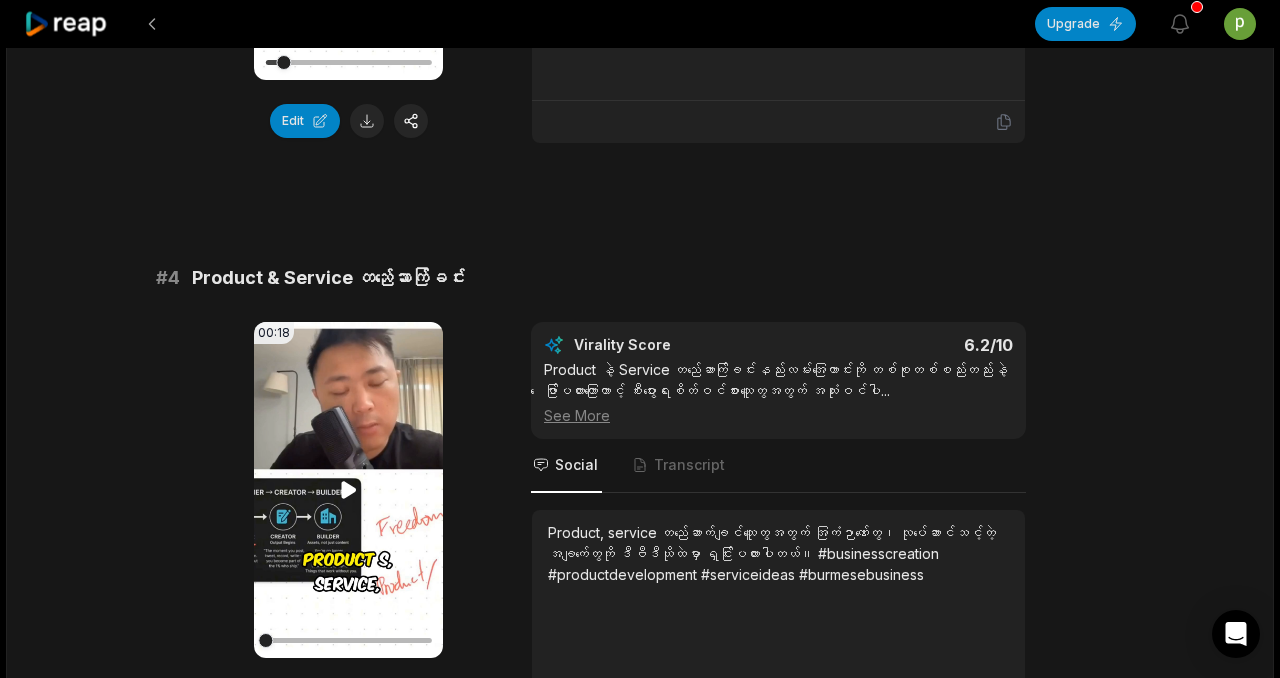 click 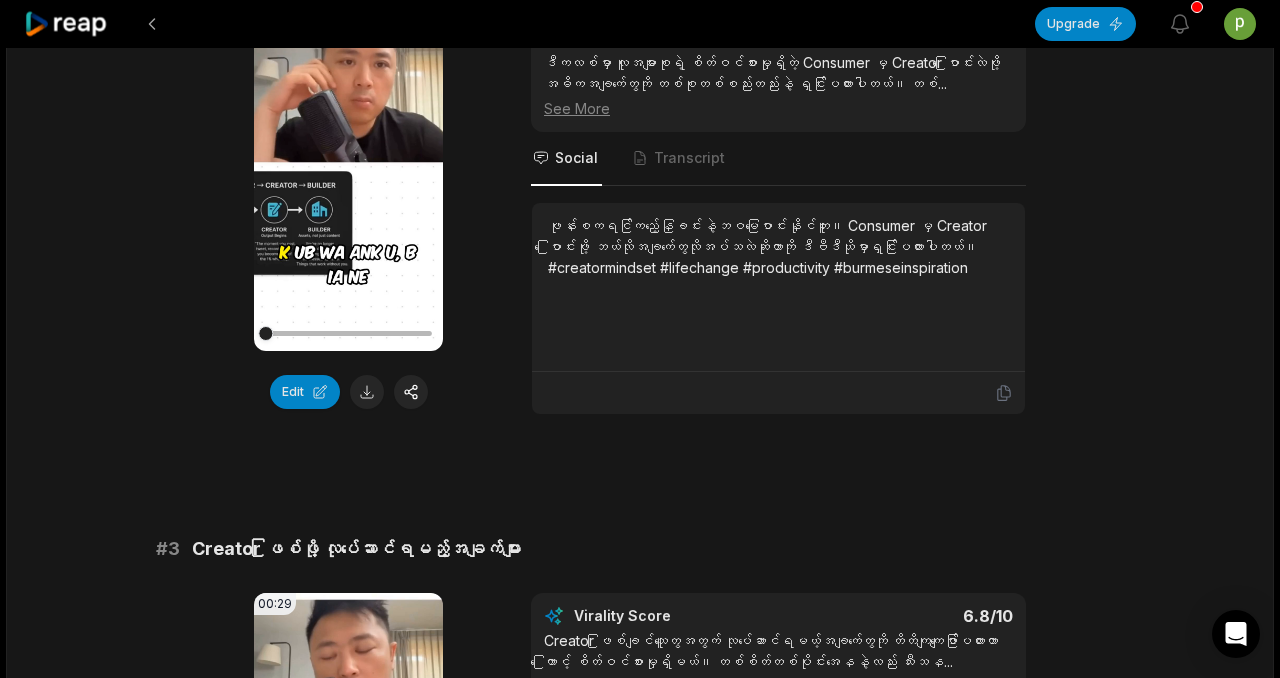 scroll, scrollTop: 656, scrollLeft: 0, axis: vertical 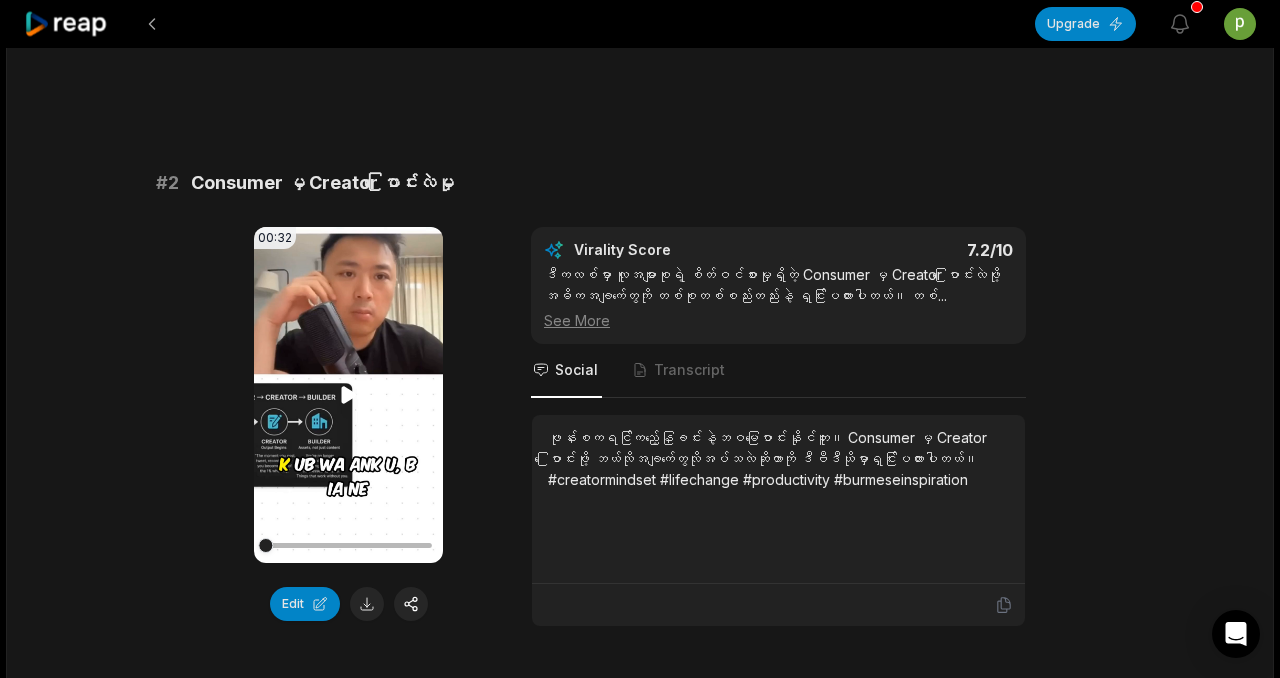 click 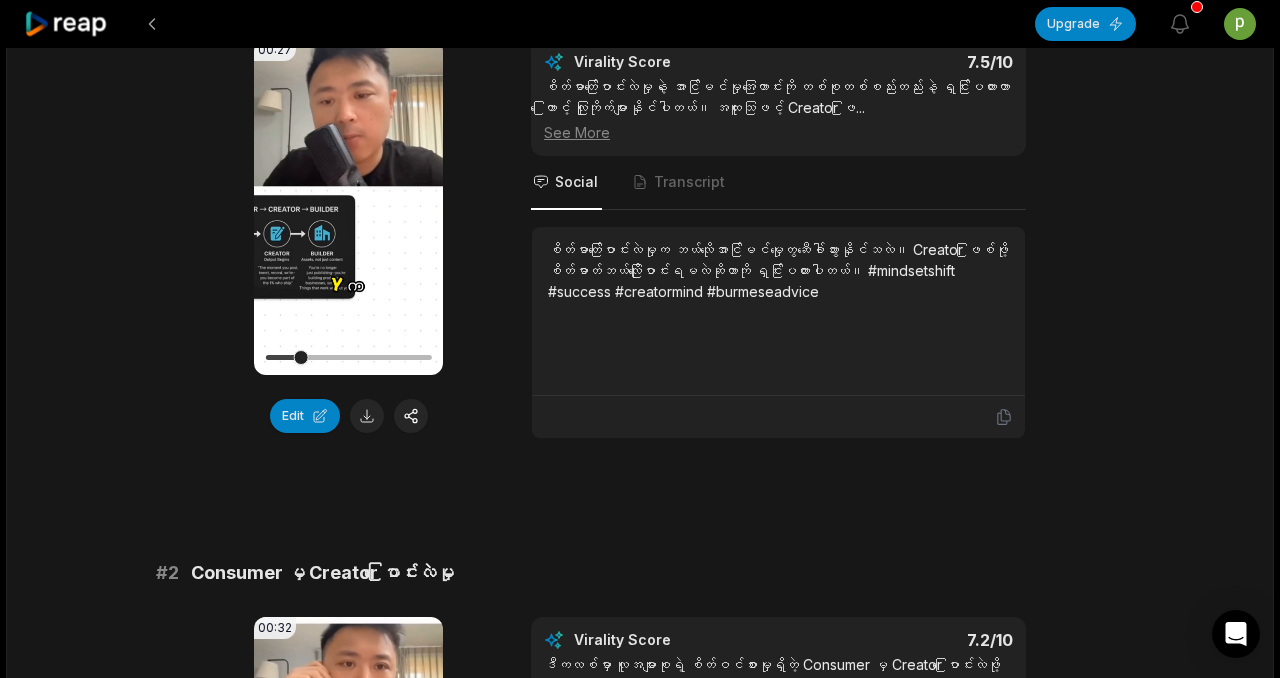 scroll, scrollTop: 97, scrollLeft: 0, axis: vertical 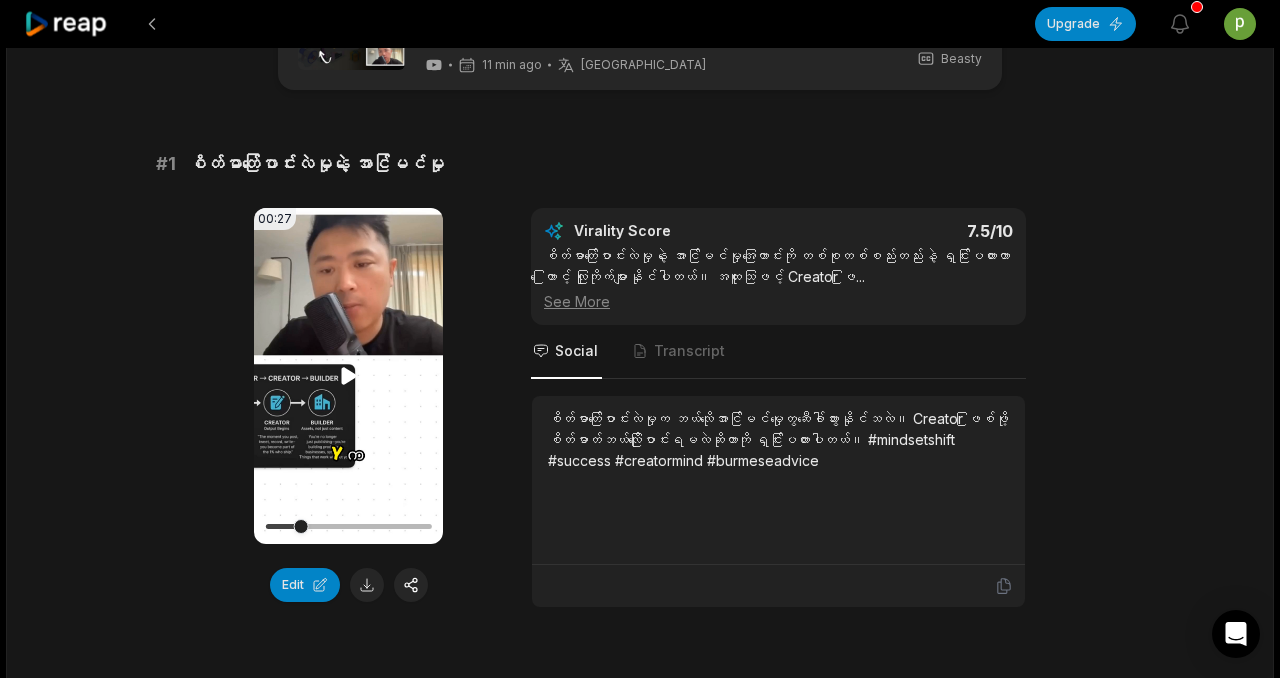 click 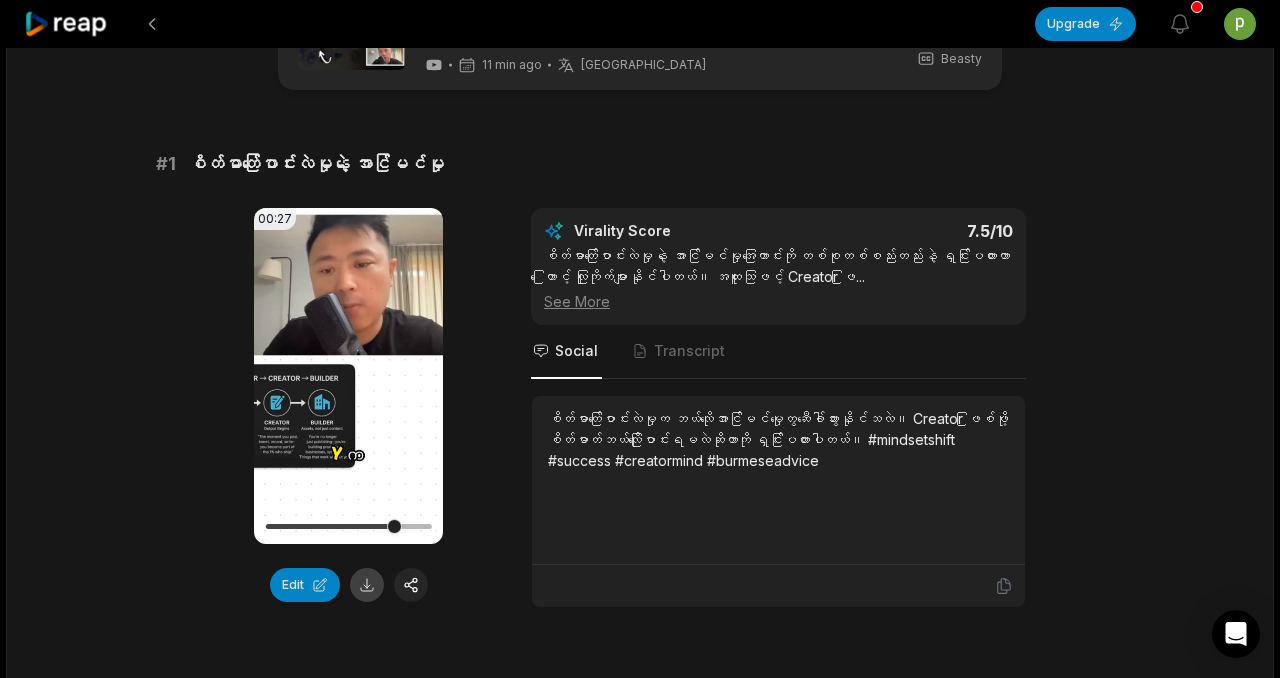 click at bounding box center (367, 585) 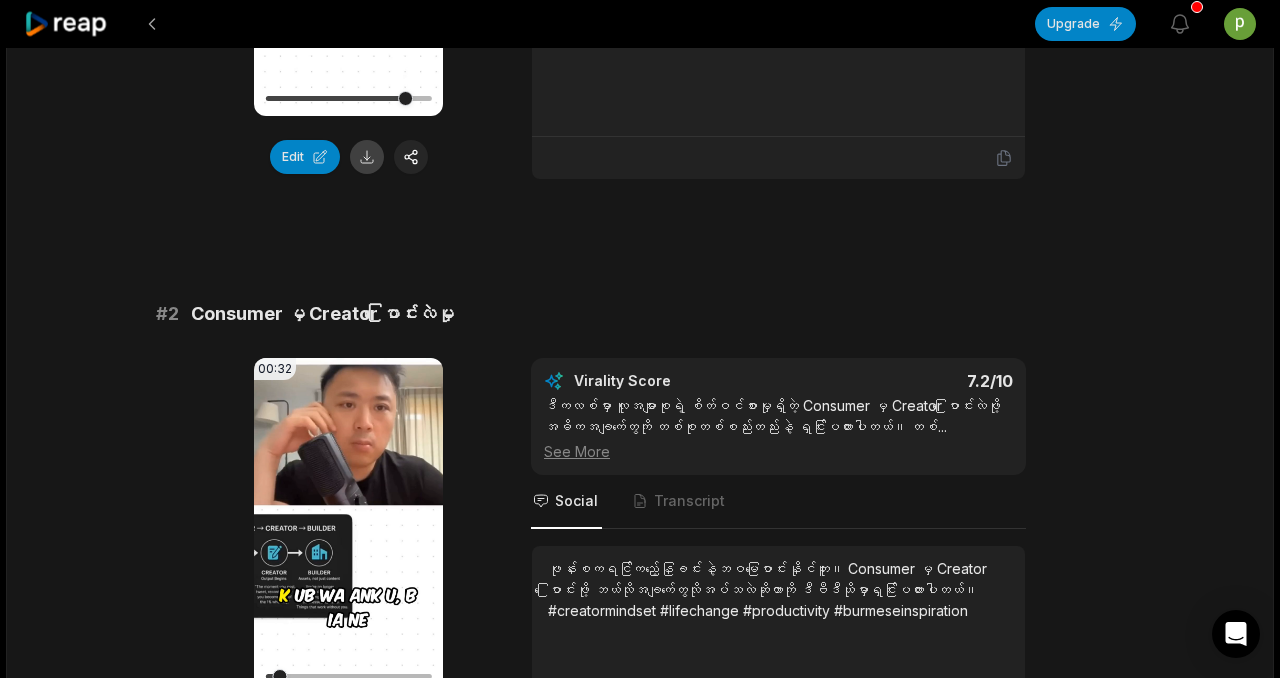 scroll, scrollTop: 814, scrollLeft: 0, axis: vertical 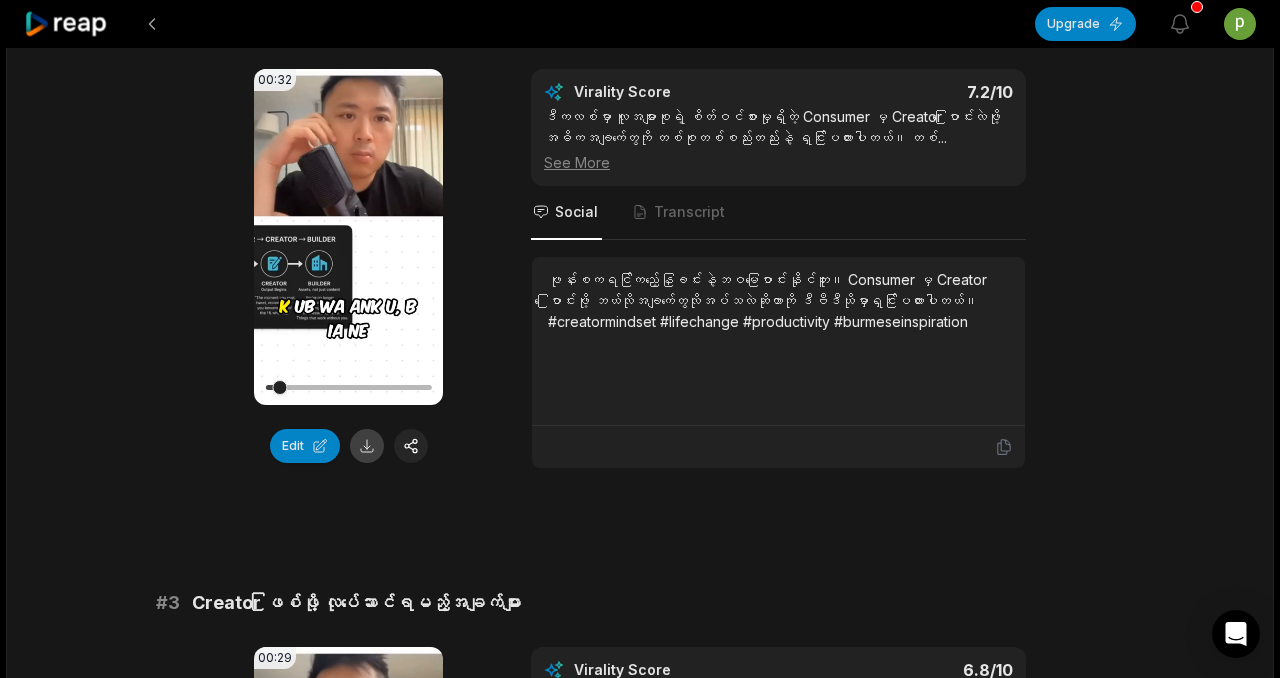 click at bounding box center (367, 446) 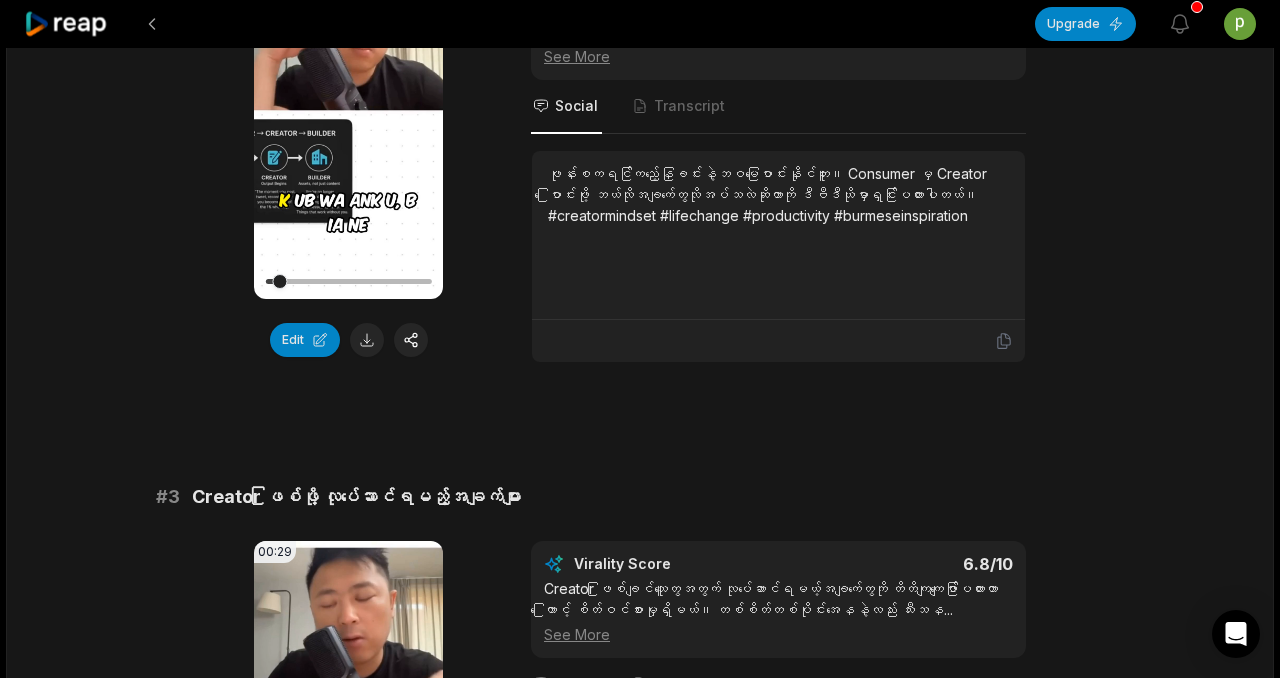 scroll, scrollTop: 1309, scrollLeft: 0, axis: vertical 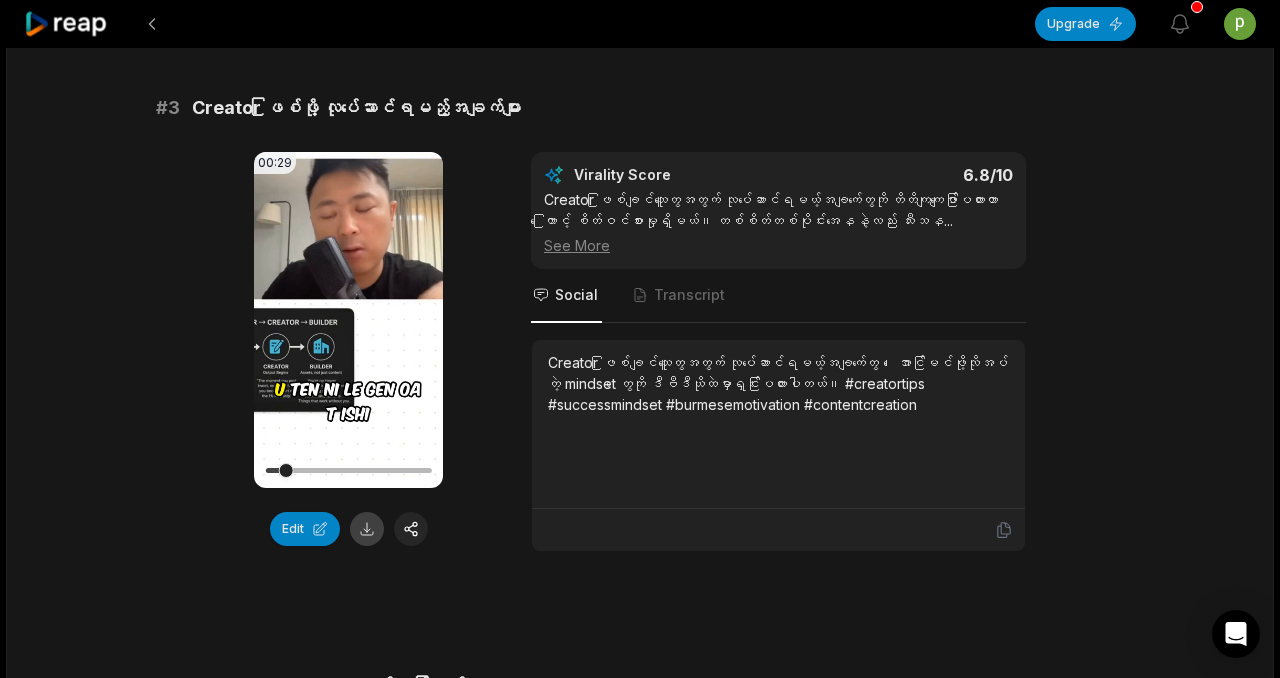 click at bounding box center (367, 529) 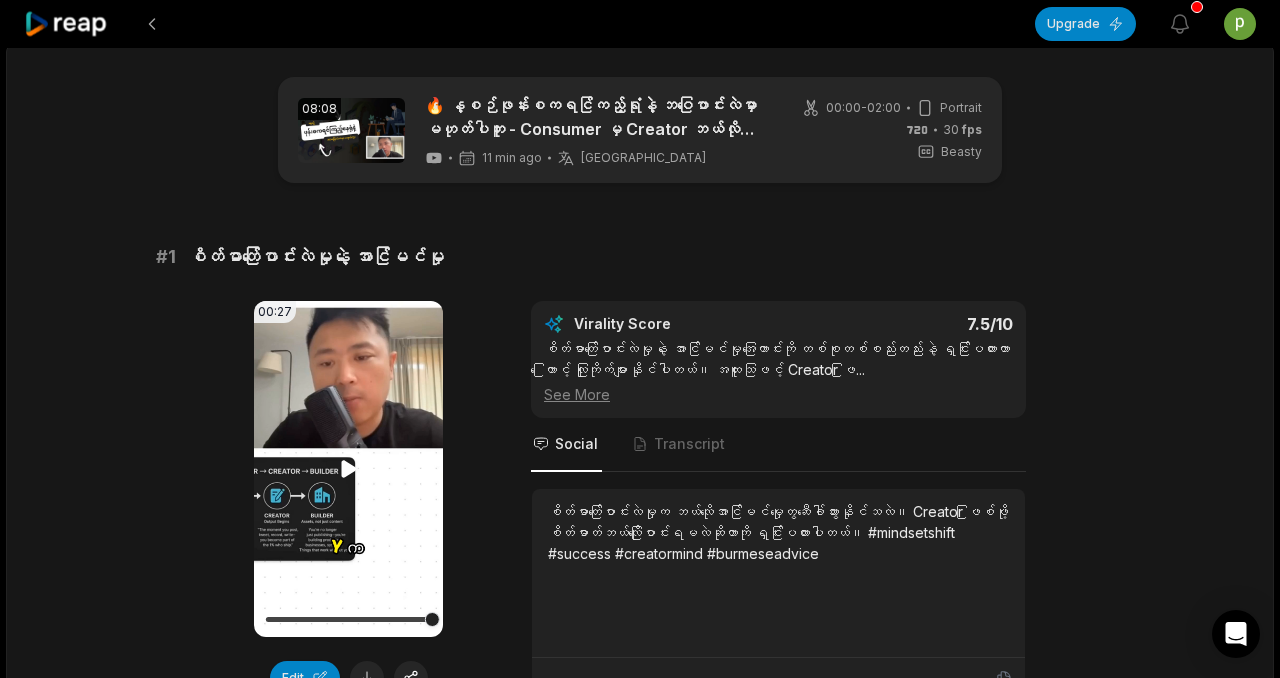 scroll, scrollTop: 0, scrollLeft: 0, axis: both 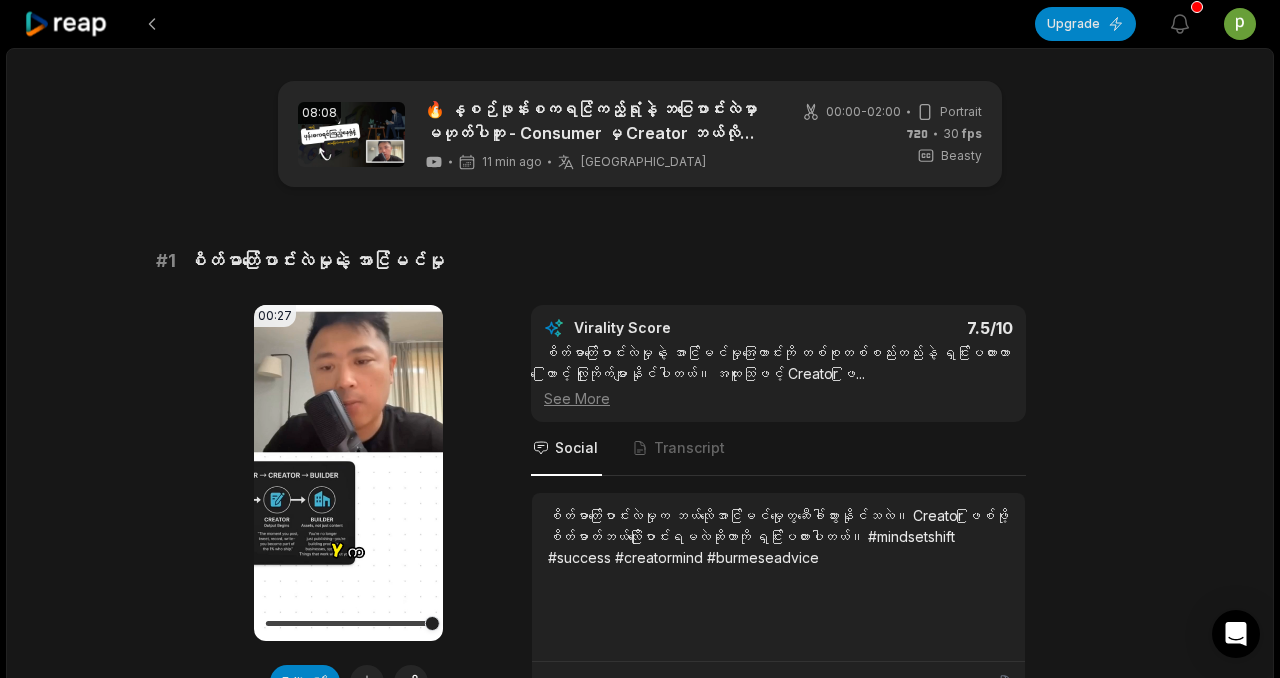 click on "# 1 စိတ်ဓာတ်ပြောင်းလဲမှုနဲ့ အောင်မြင်မှု 00:27 Your browser does not support mp4 format. Edit Virality Score 7.5 /10 စိတ်ဓာတ်ပြောင်းလဲမှုနဲ့ အောင်မြင်မှုအကြောင်းကို တစ်စုတစ်စည်းတည်းနဲ့ ရှင်းပြထားတာကြောင့် လူကြိုက်များနိုင်ပါတယ်။ အထူးသဖြင့် Creator ဖြ ...   See More Social Transcript စိတ်ဓာတ်ပြောင်းလဲမှုက ဘယ်လိုအောင်မြင်မှုတွေဆီခေါ်သွားနိုင်သလဲ။ Creator ဖြစ်ဖို့ စိတ်ဓာတ်ဘယ်လိုပြောင်းရမလဲဆိုတာကို ရှင်းပြထားပါတယ်။ #mindsetshift #success #creatormind #burmeseadvice" at bounding box center (640, 476) 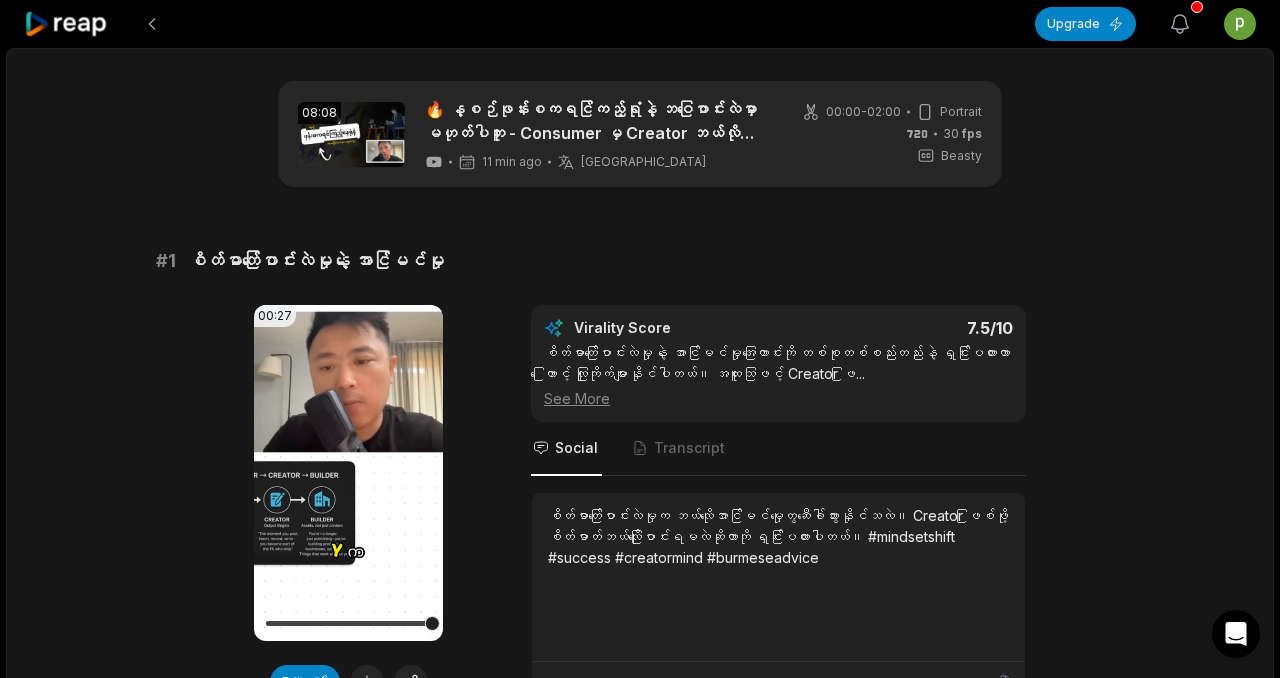 click 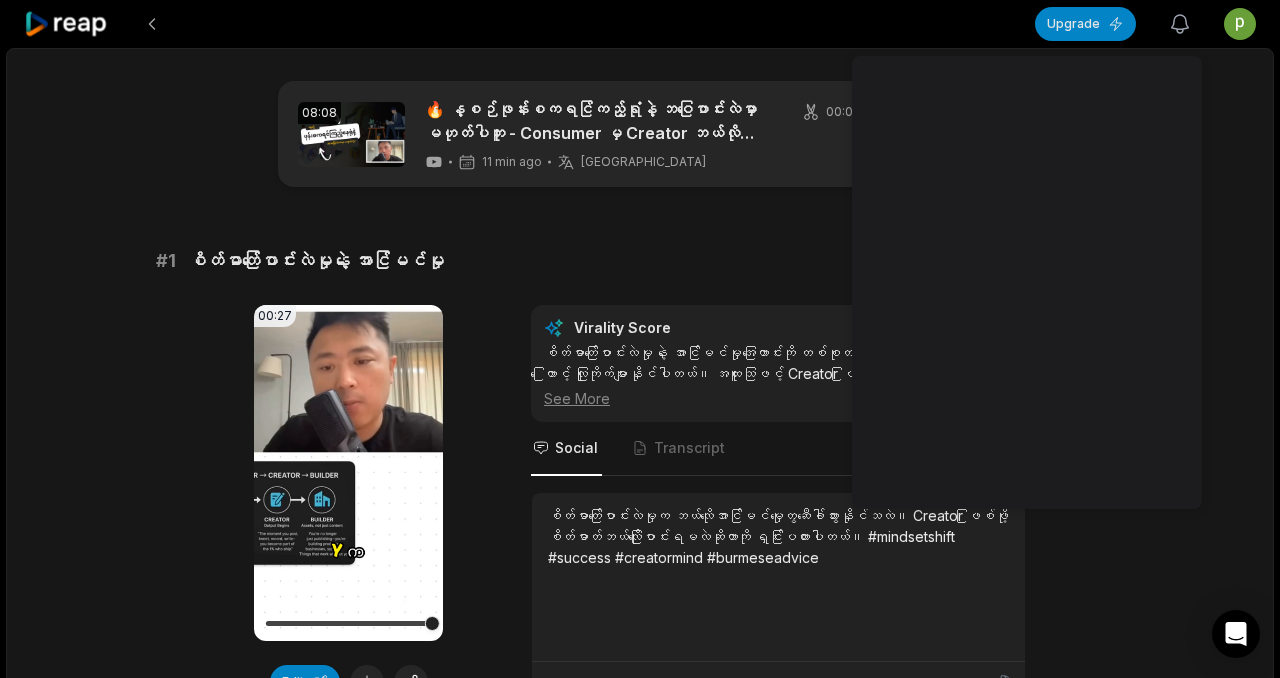 click 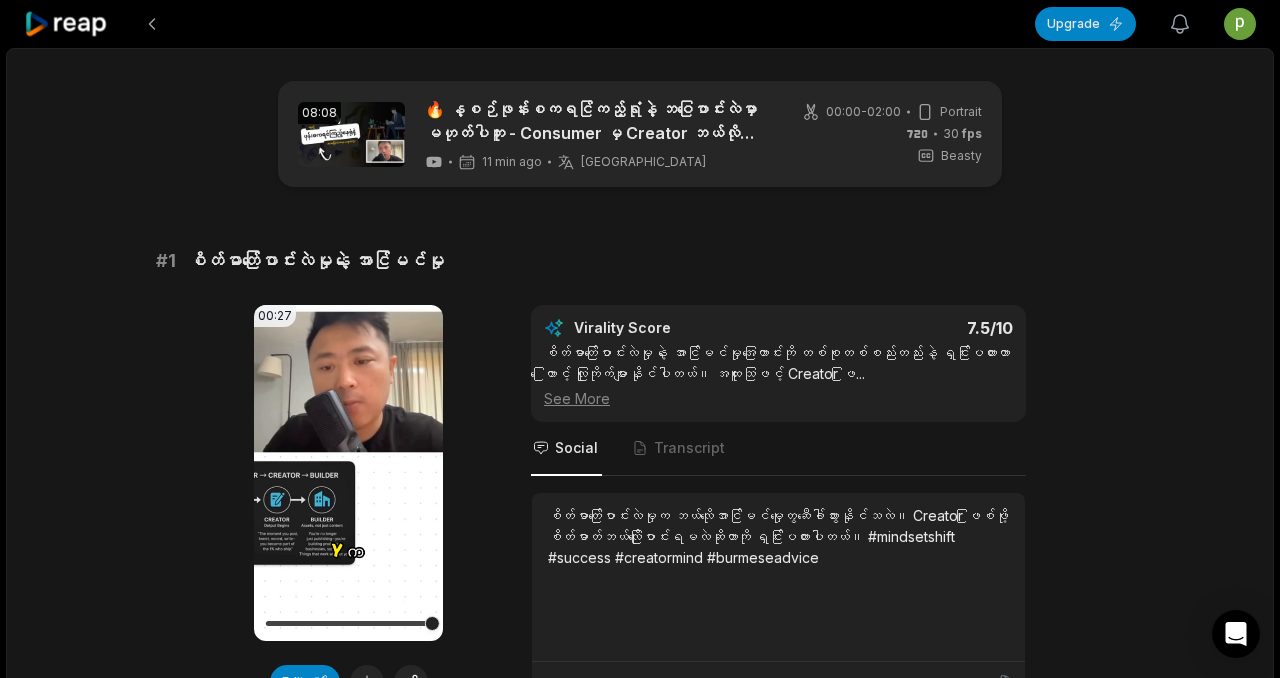 click 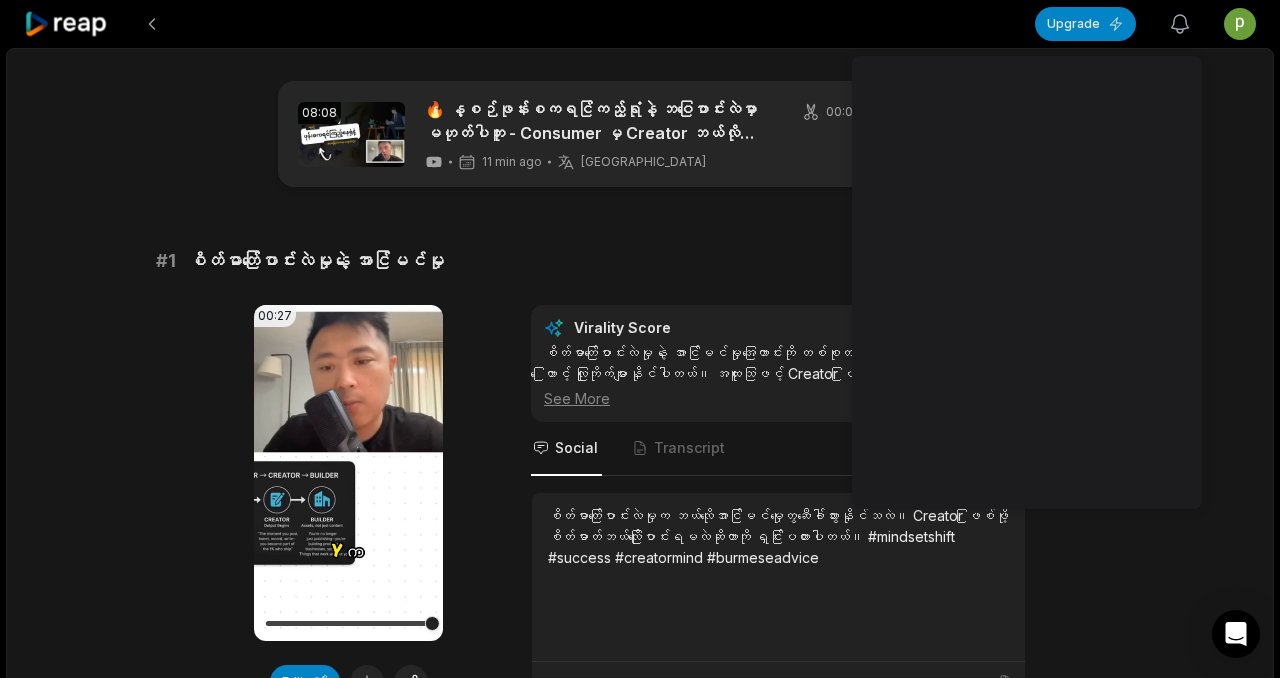 click 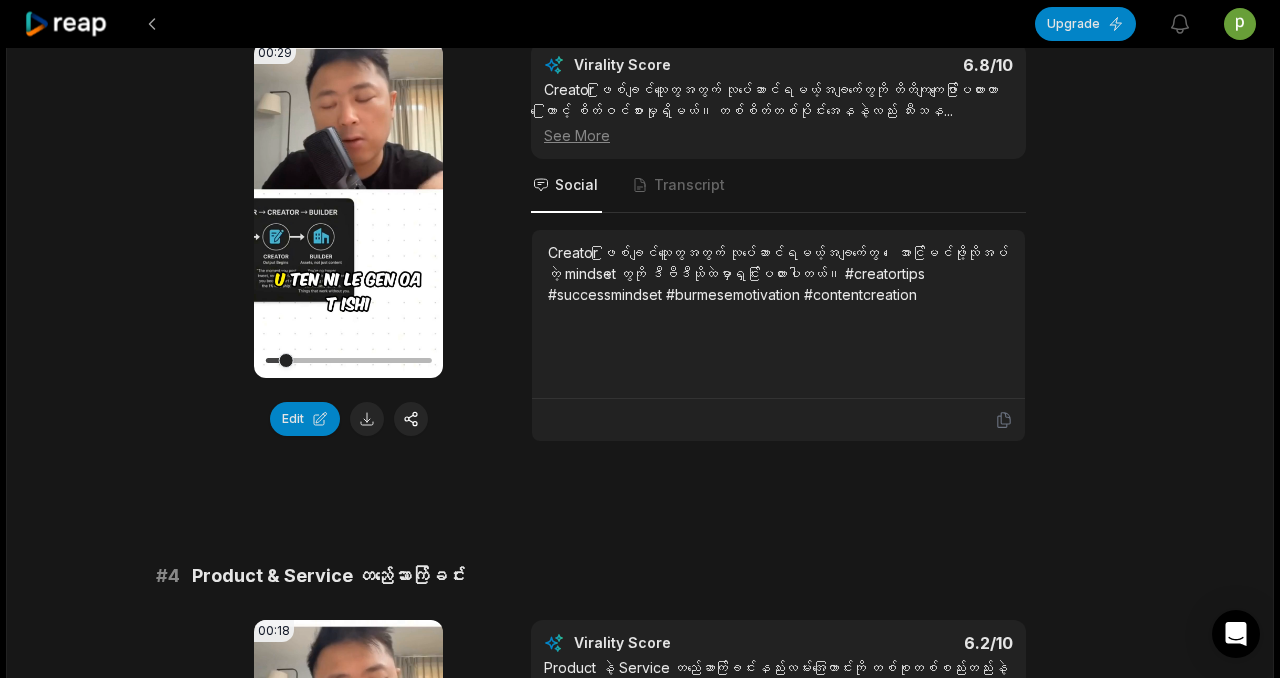 scroll, scrollTop: 1954, scrollLeft: 0, axis: vertical 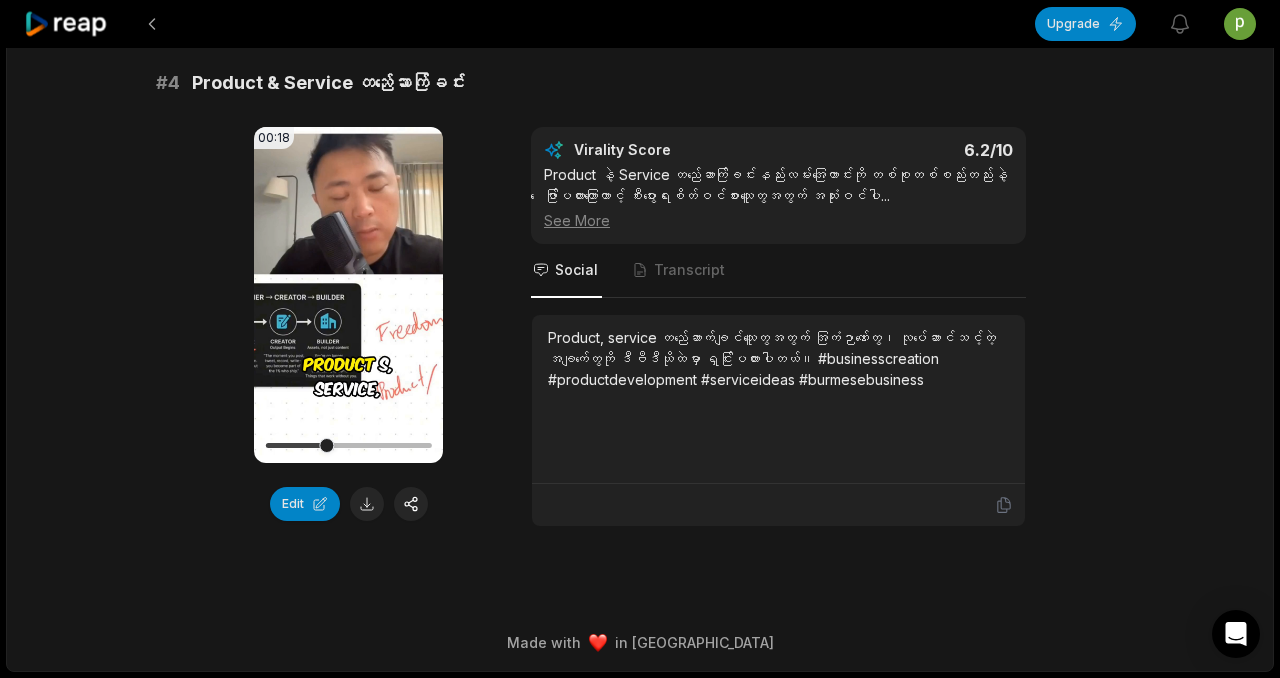 click 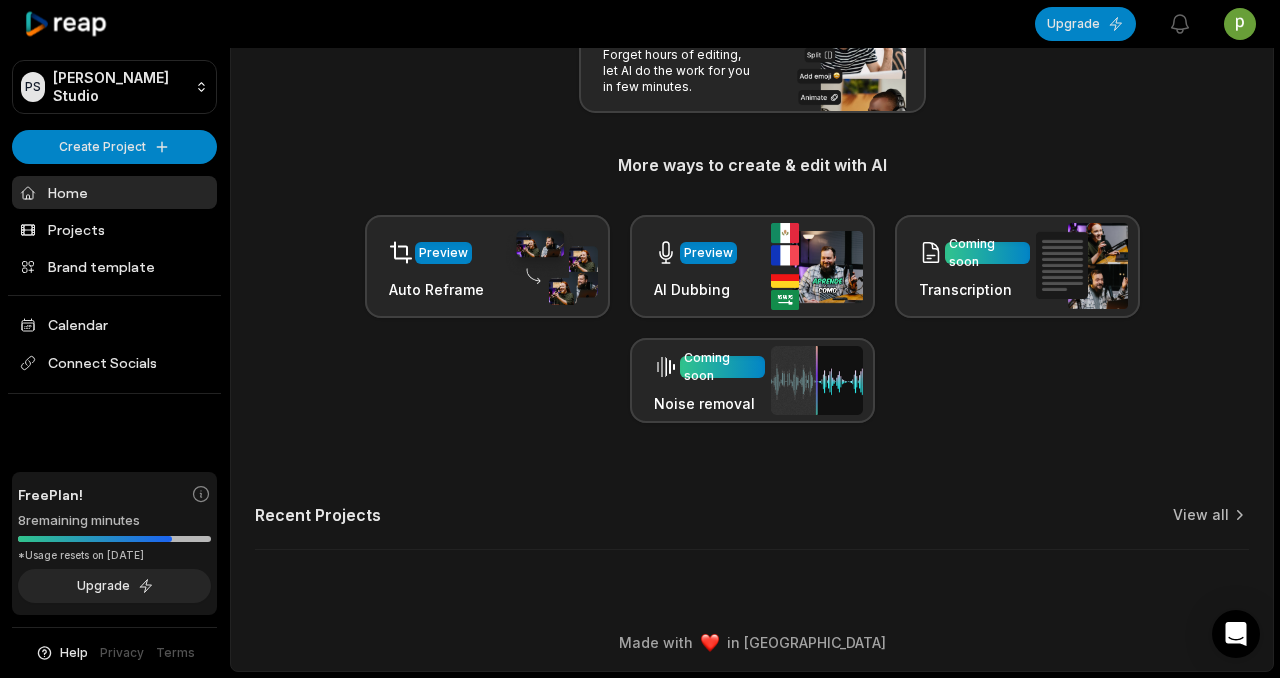 scroll, scrollTop: 0, scrollLeft: 0, axis: both 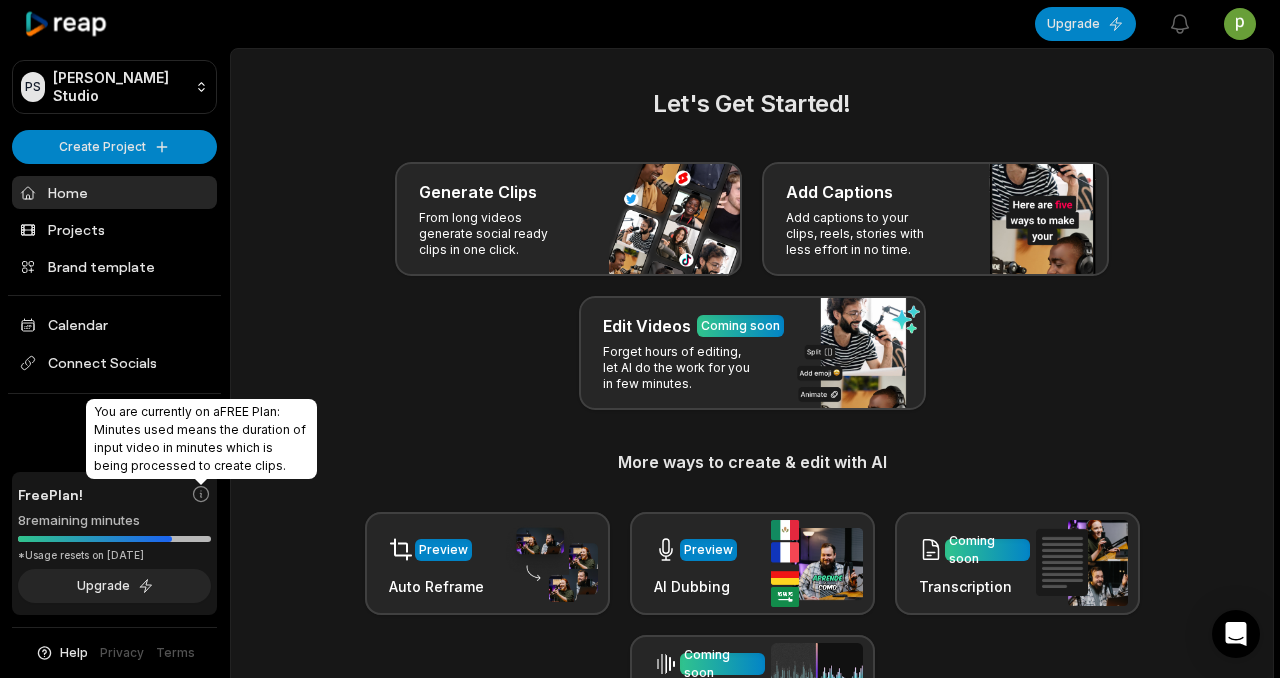 click 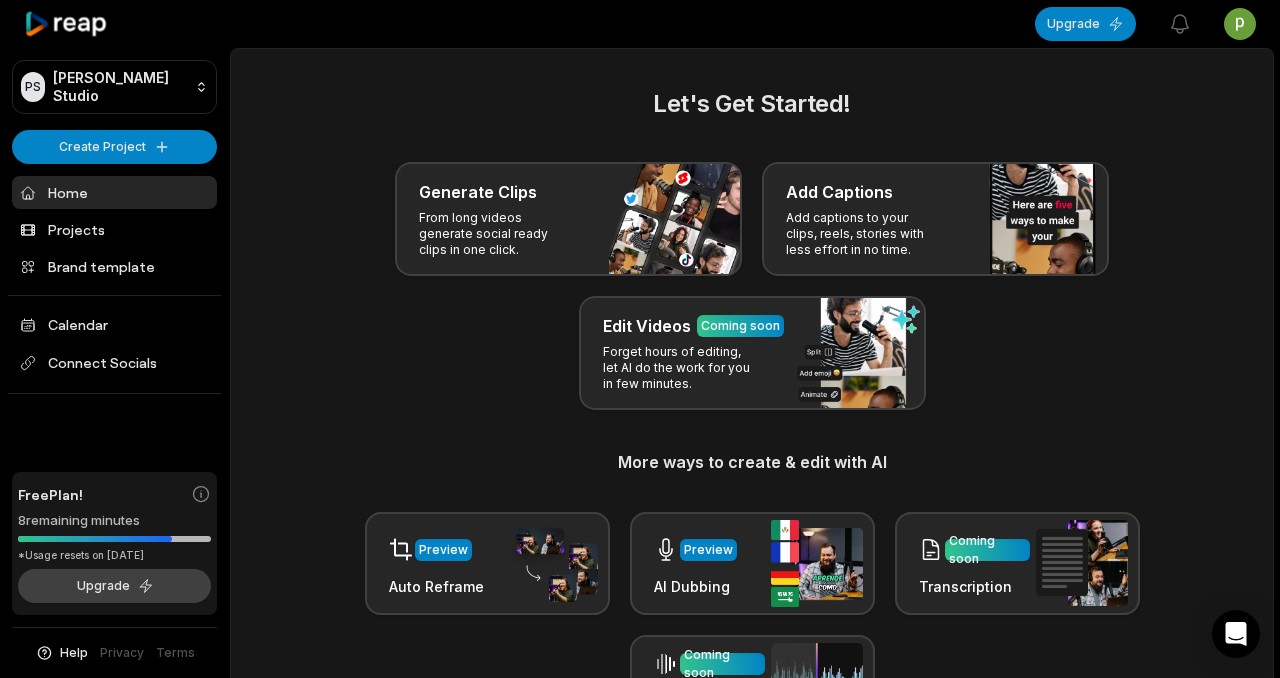 click on "Upgrade" at bounding box center (114, 586) 